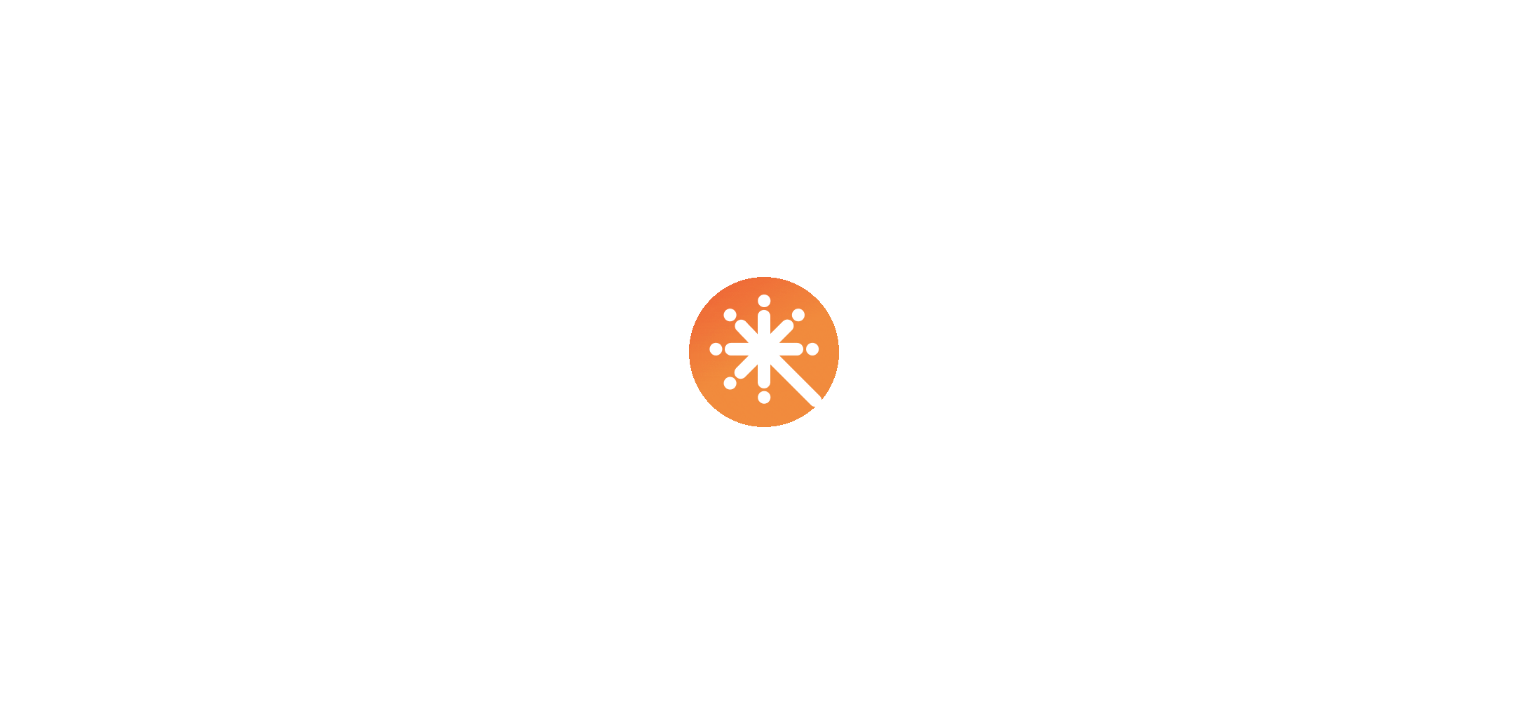 scroll, scrollTop: 0, scrollLeft: 0, axis: both 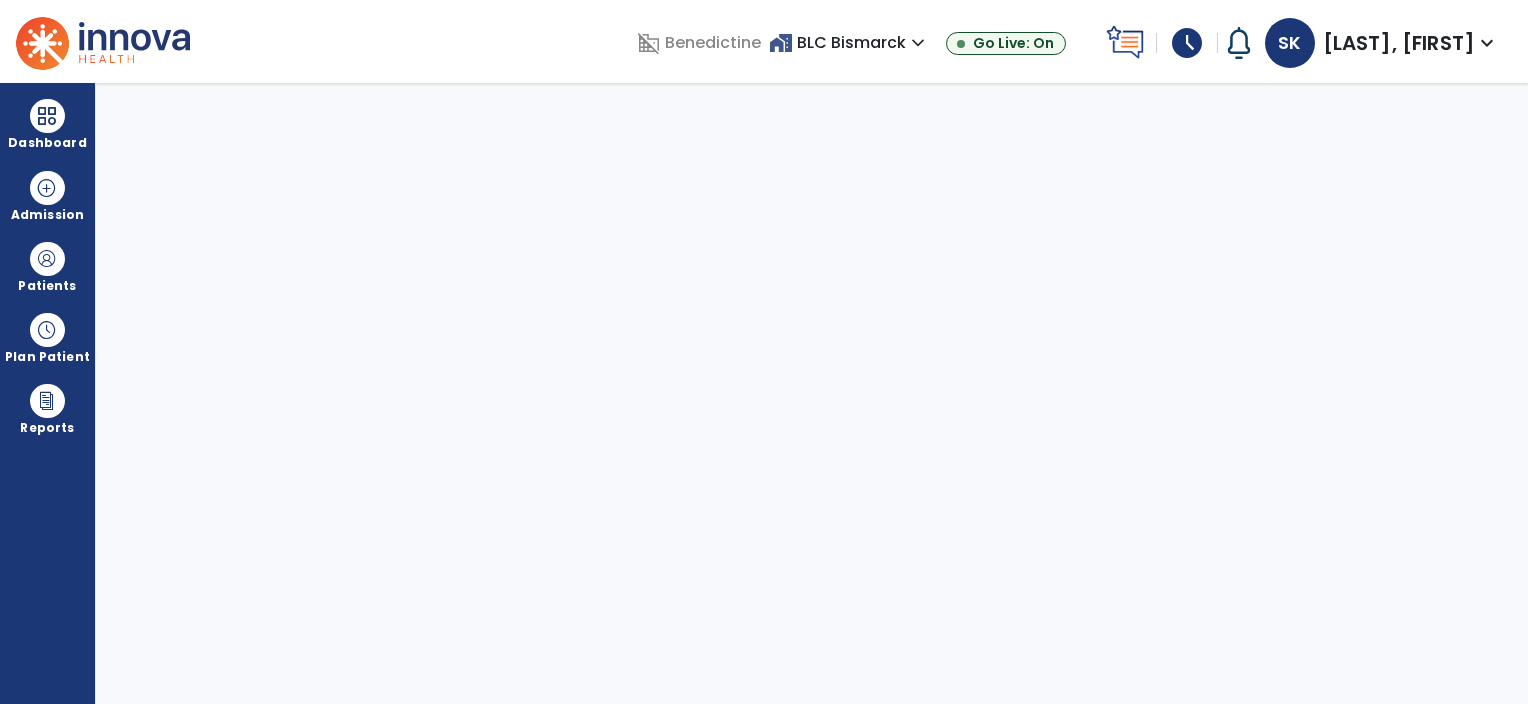select on "****" 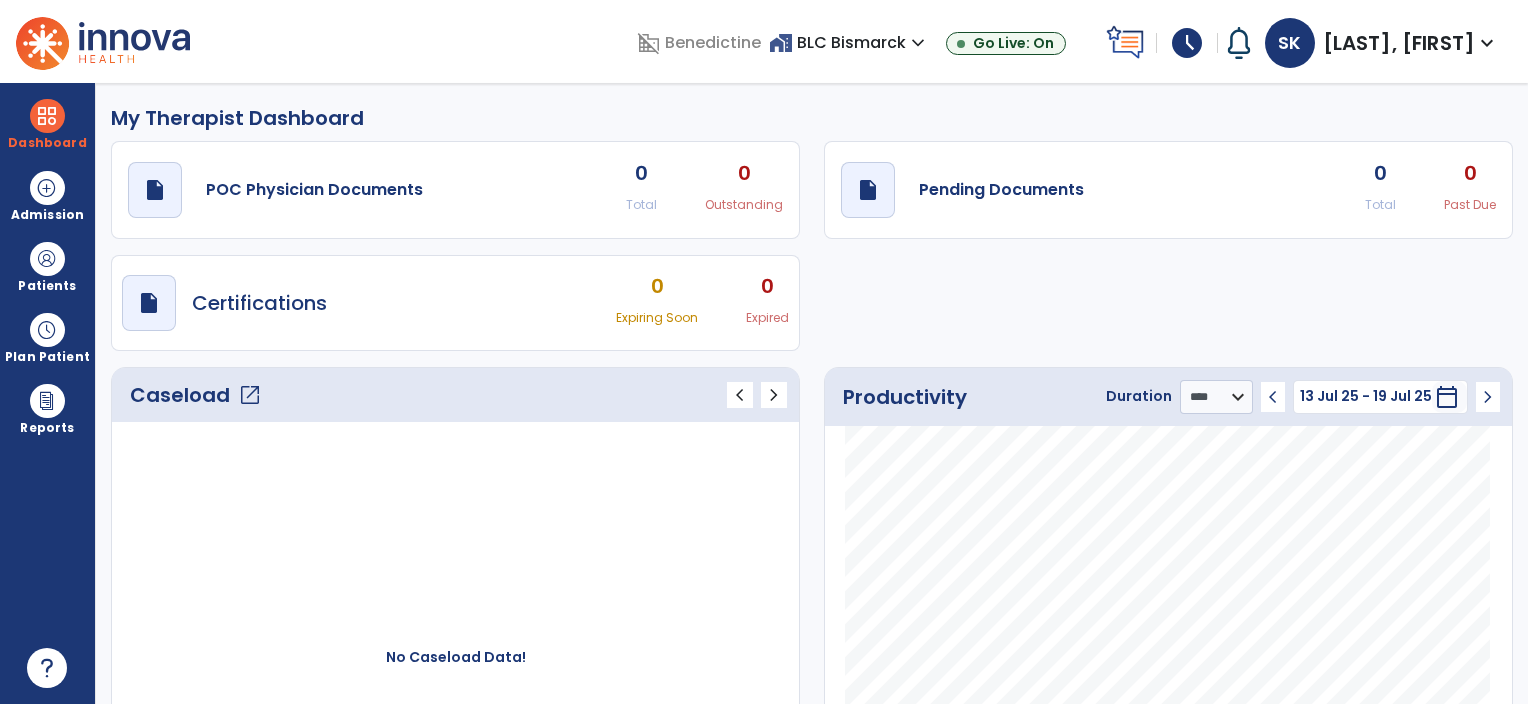 click on "Kisse, Sara" at bounding box center [1399, 43] 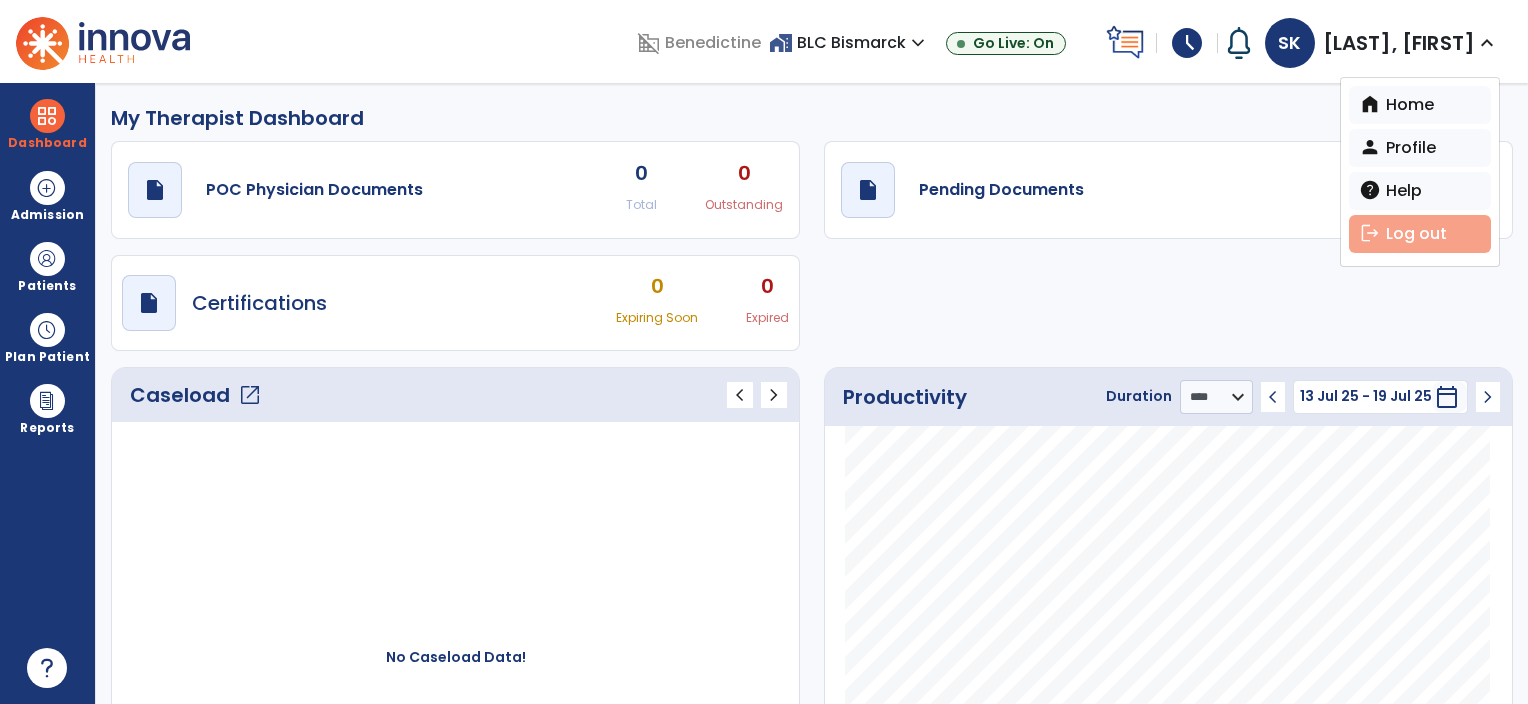 click on "logout   Log out" at bounding box center (1420, 234) 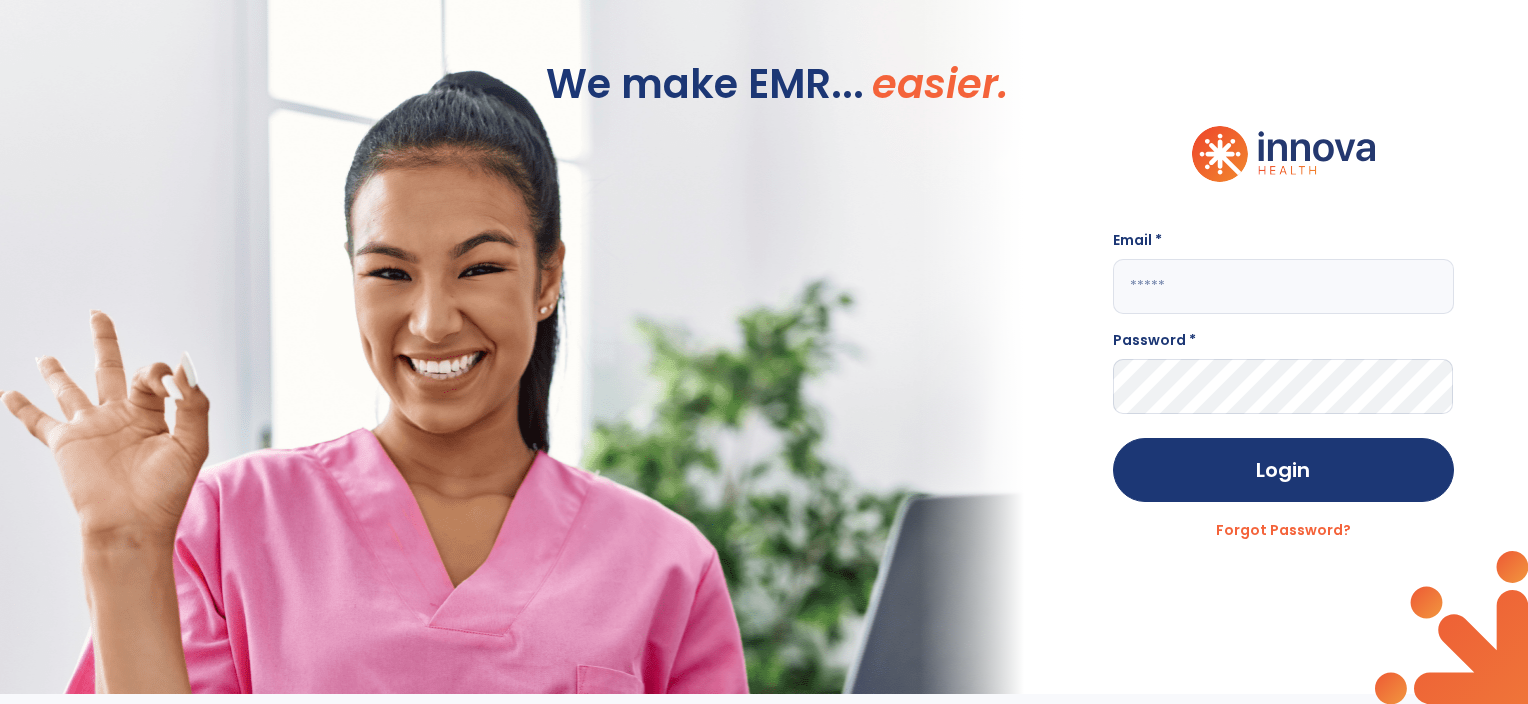 click 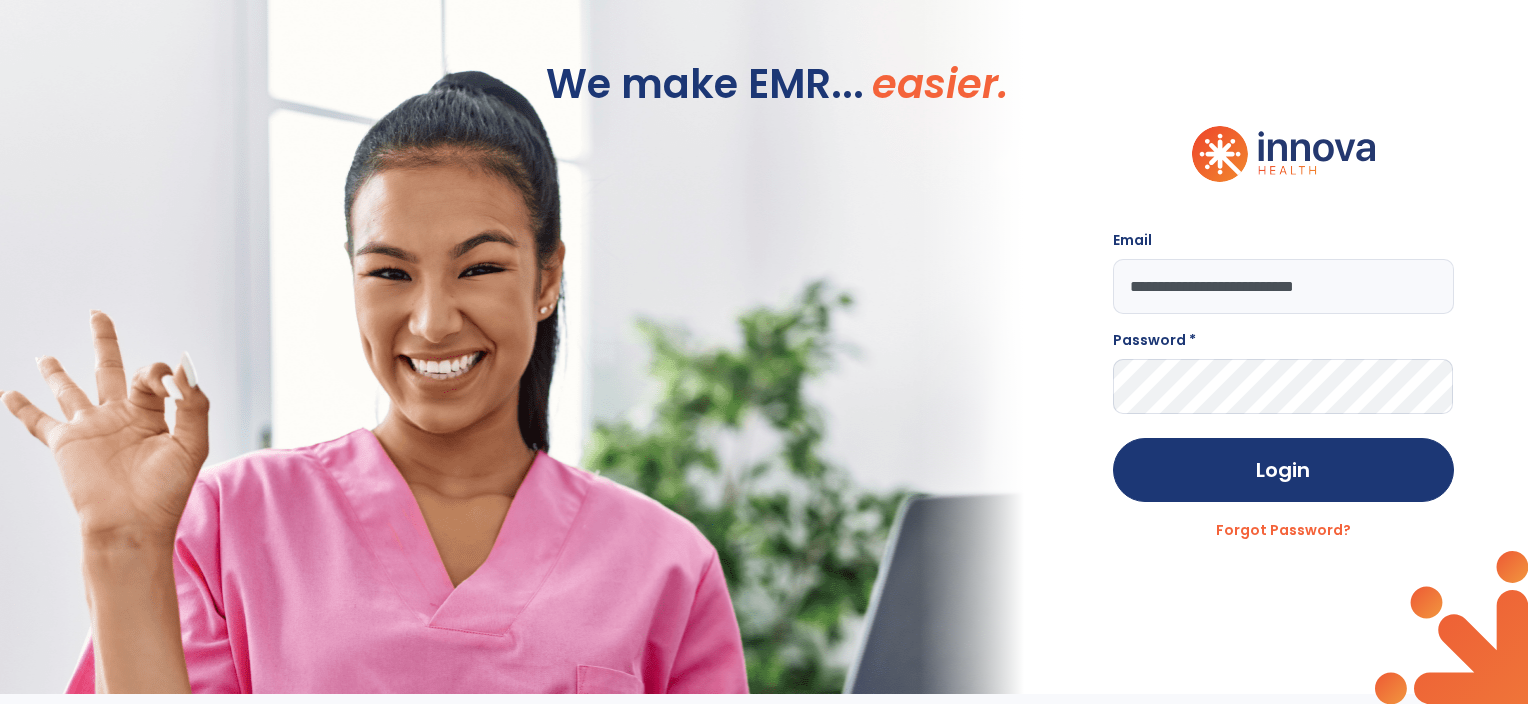 type on "**********" 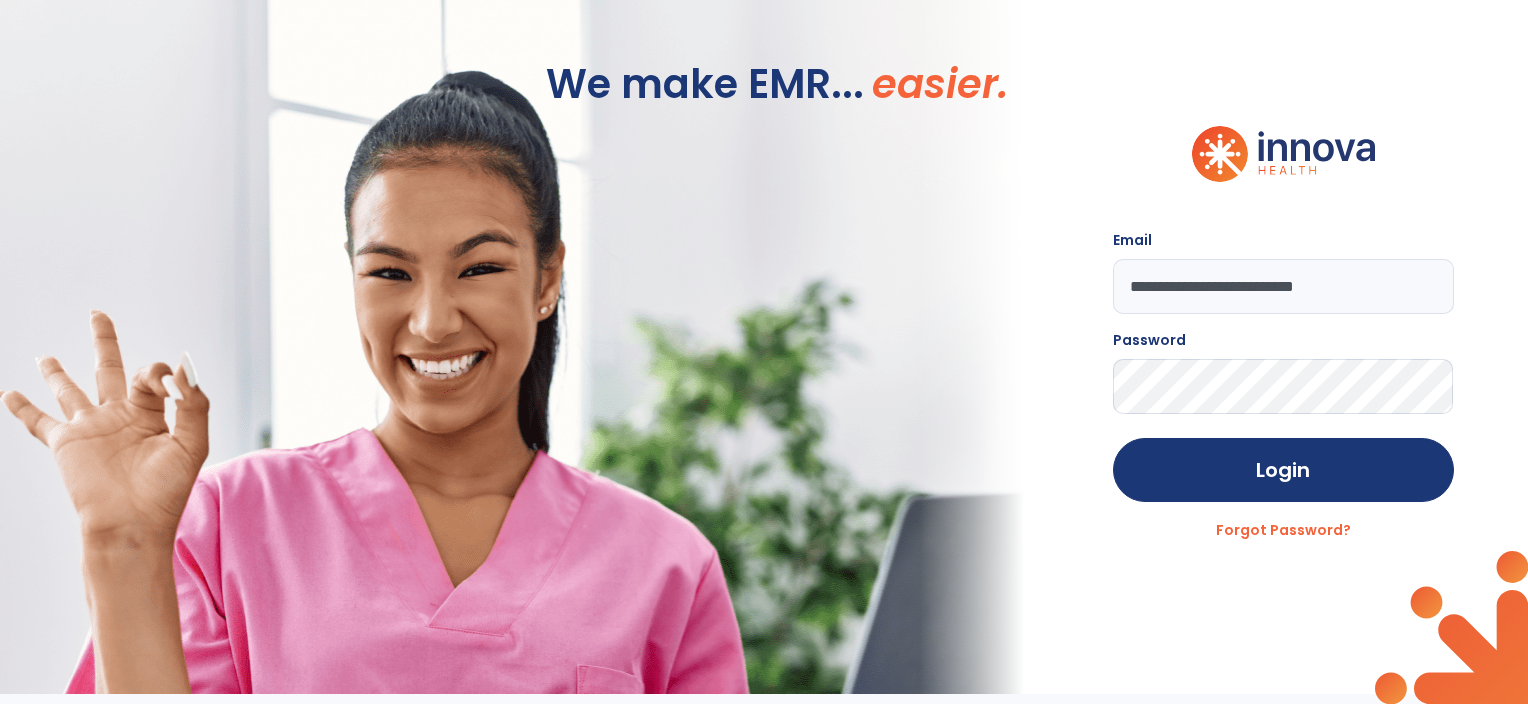 click on "Login" 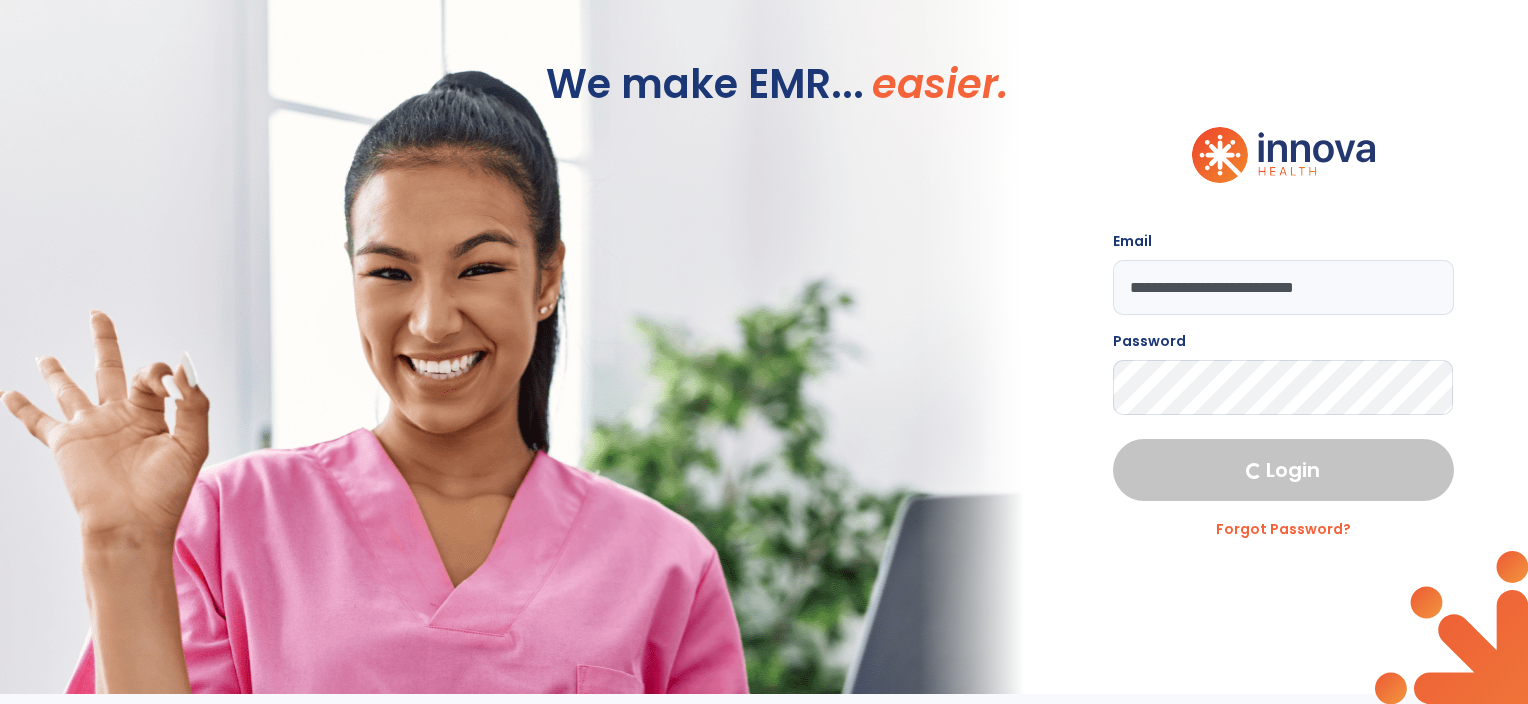 select on "****" 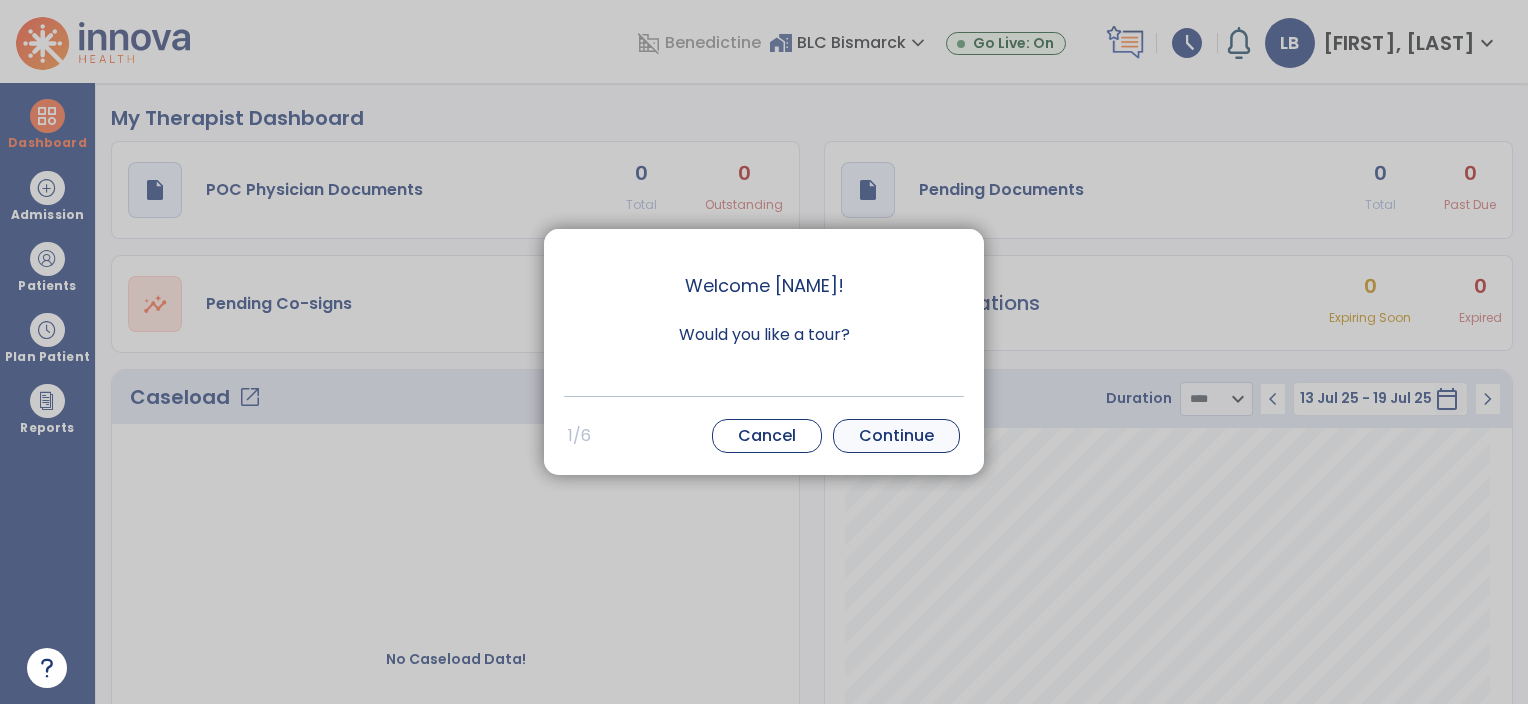 click on "Continue" at bounding box center [896, 436] 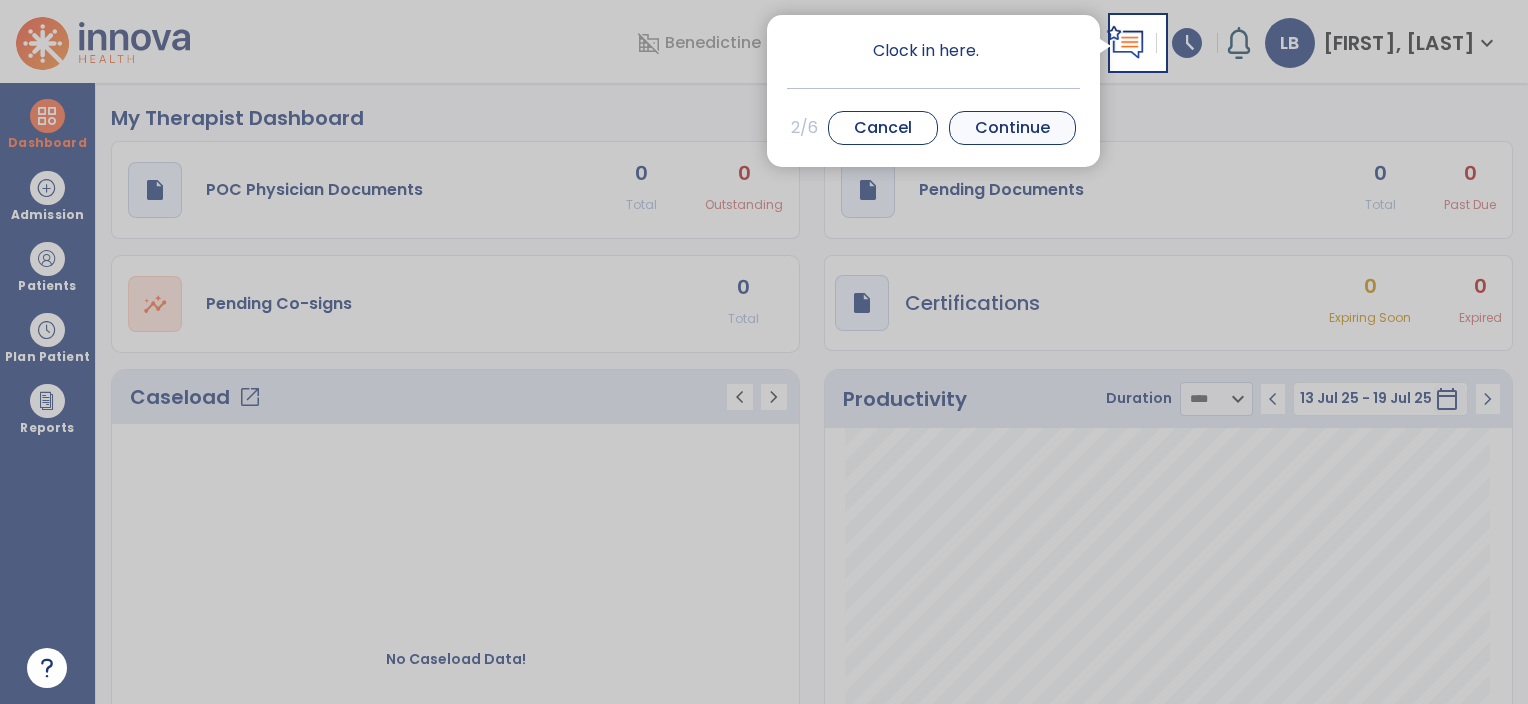 click on "Continue" at bounding box center [1012, 128] 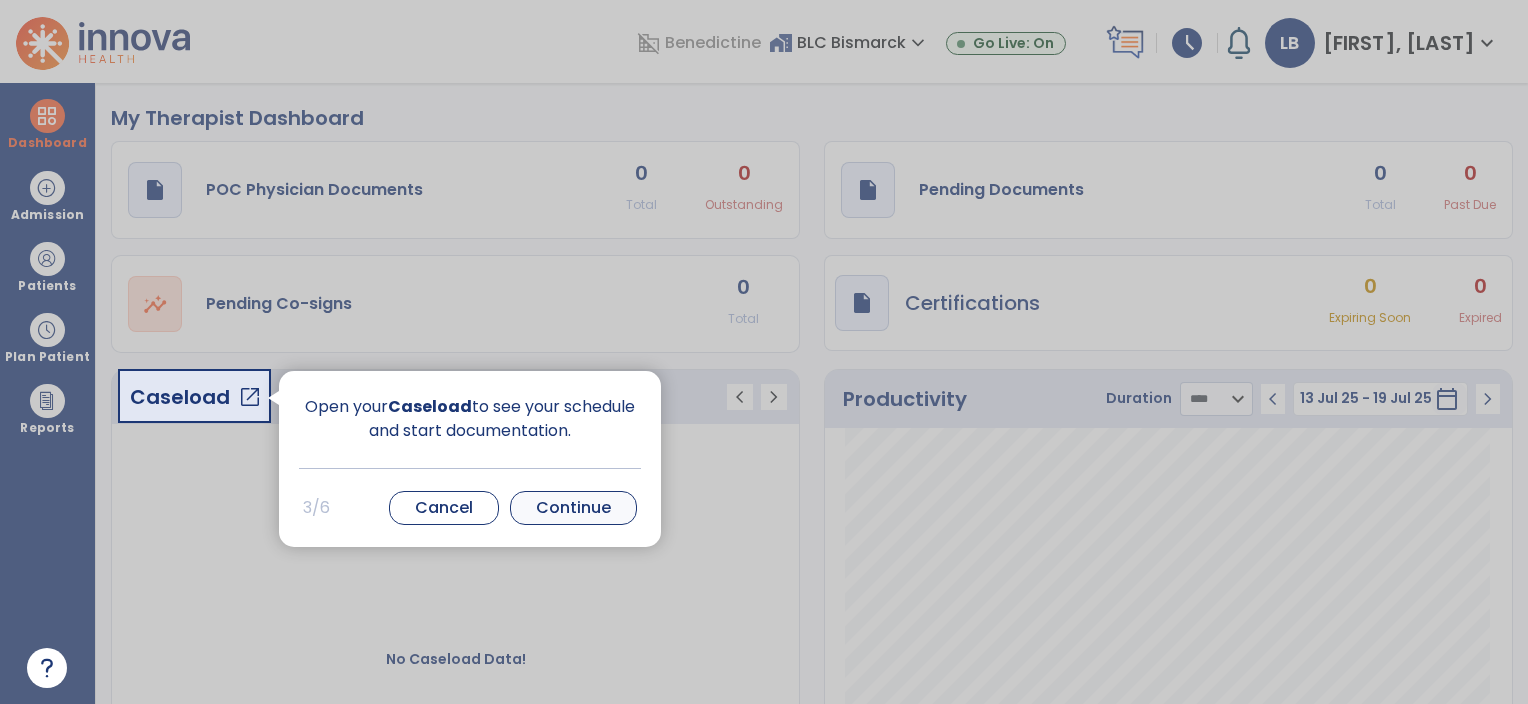 click on "Continue" at bounding box center (573, 508) 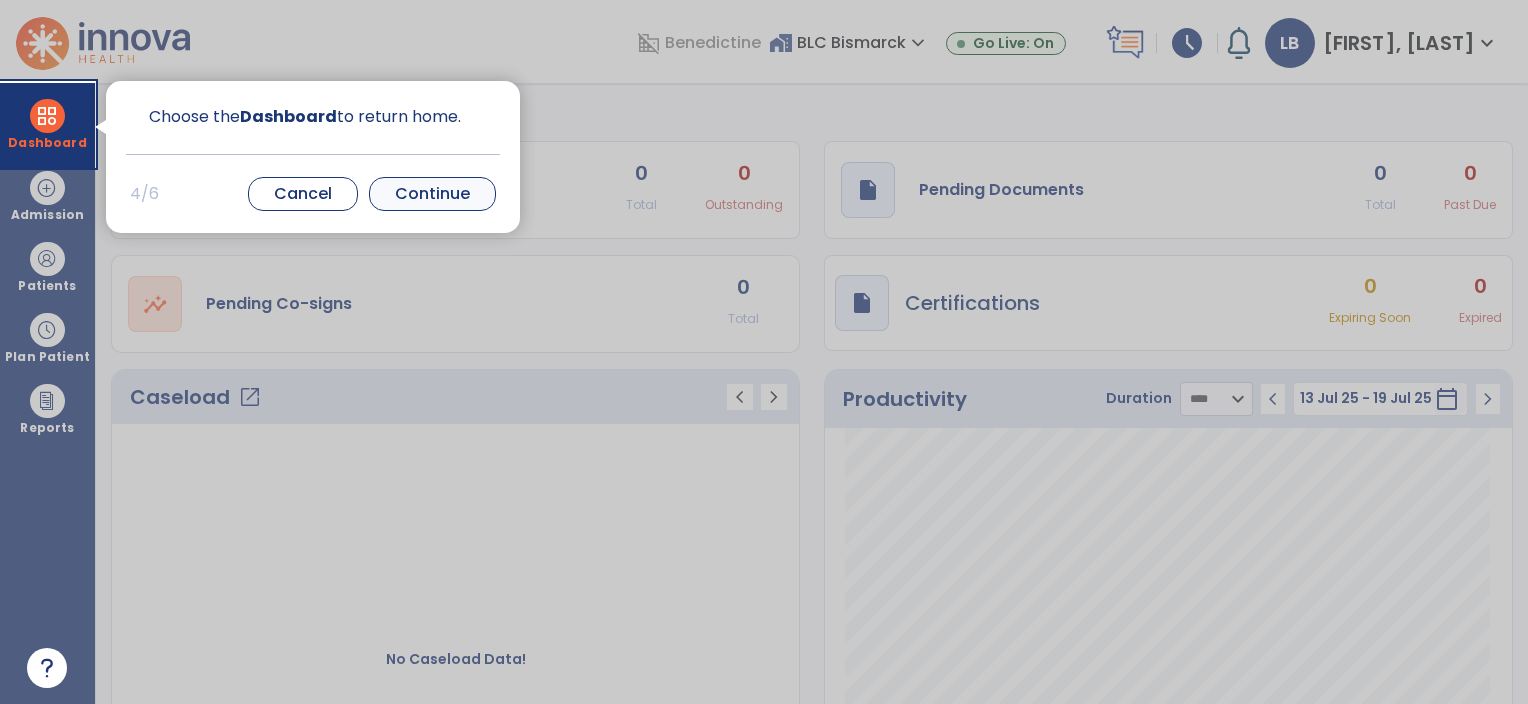 click on "Continue" at bounding box center [432, 194] 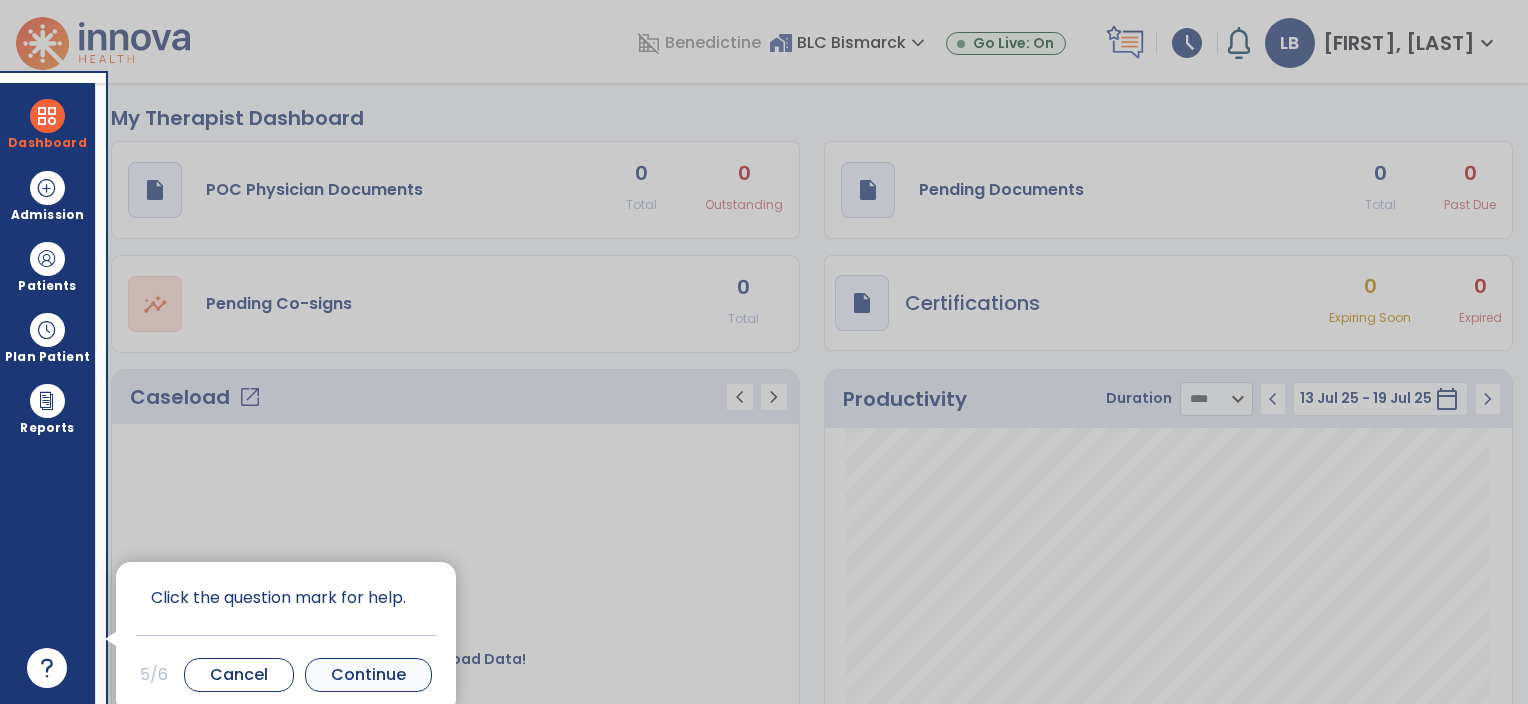 click on "Continue" at bounding box center (368, 675) 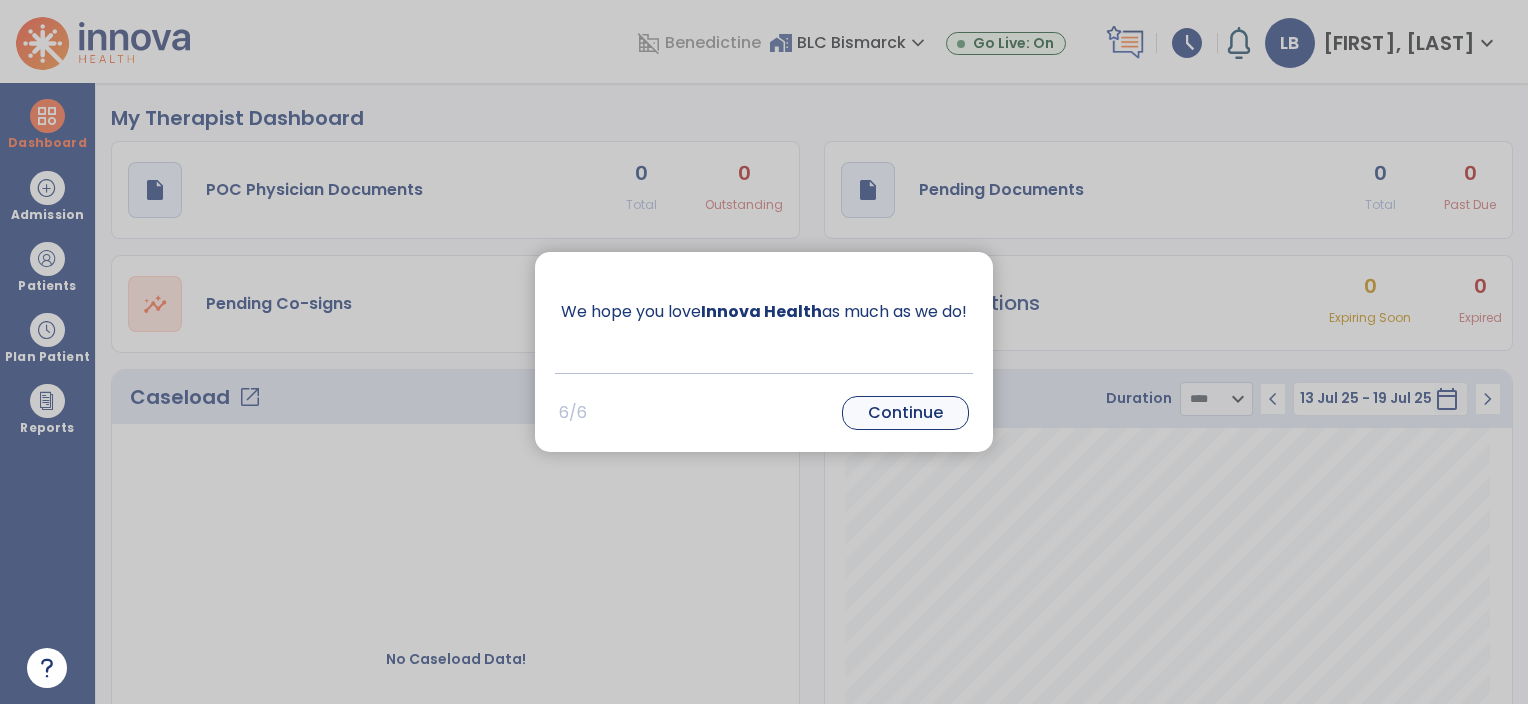click on "Continue" at bounding box center (905, 413) 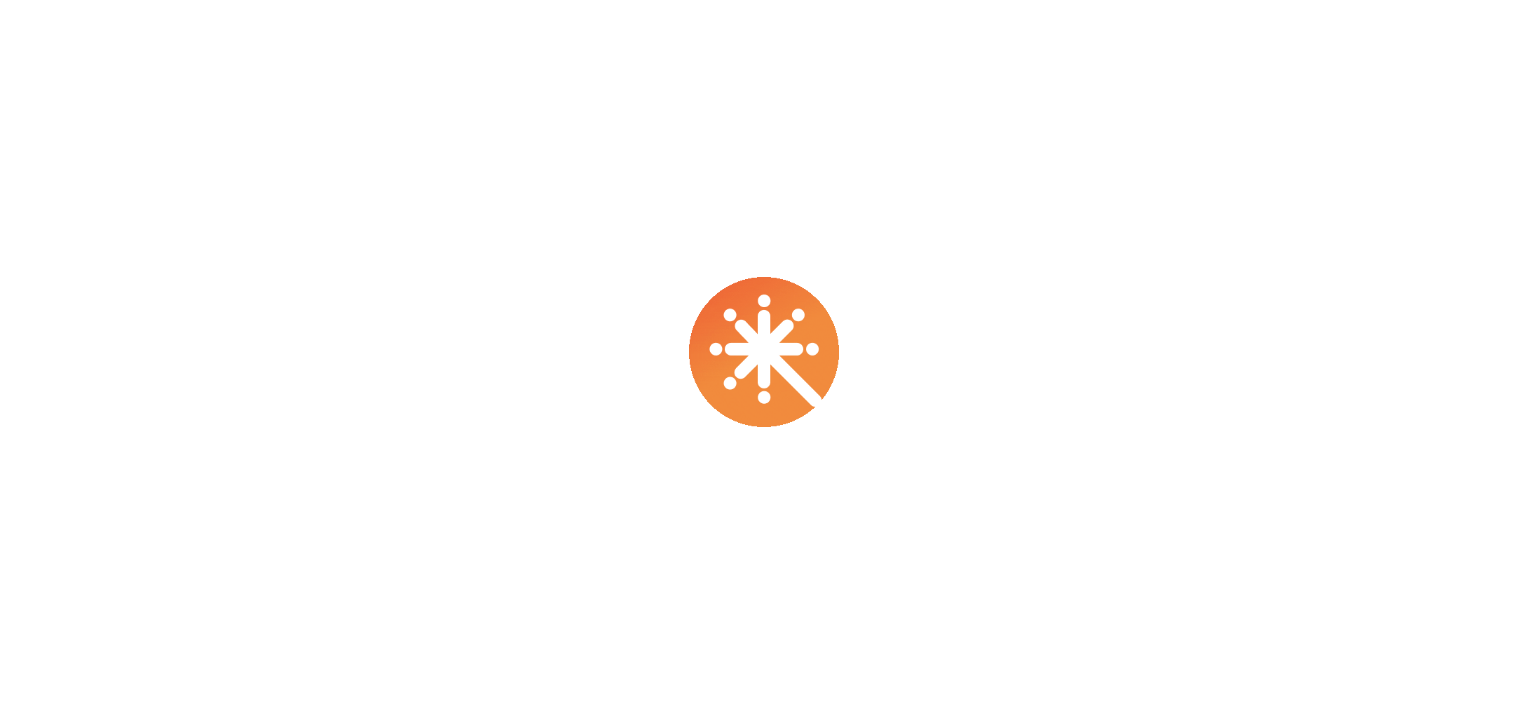 scroll, scrollTop: 0, scrollLeft: 0, axis: both 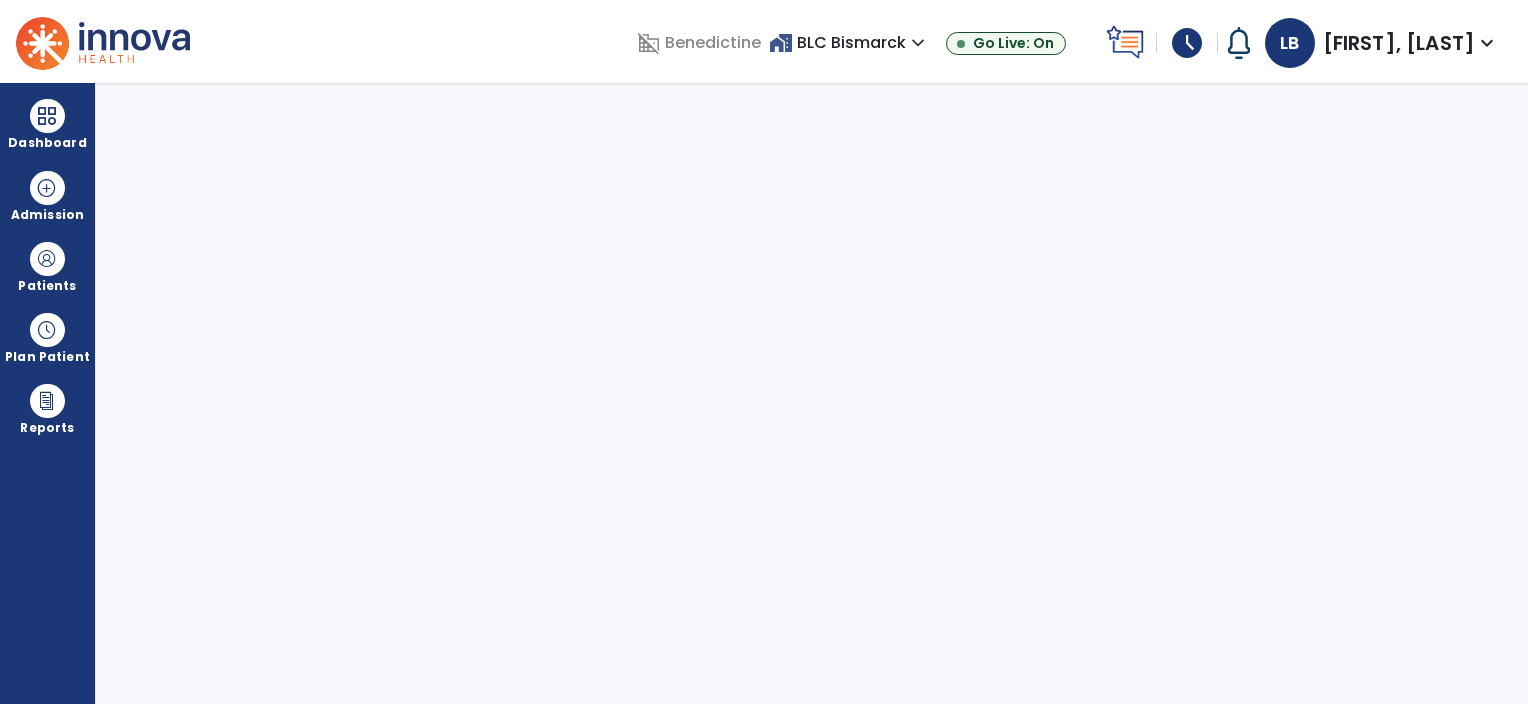 select on "****" 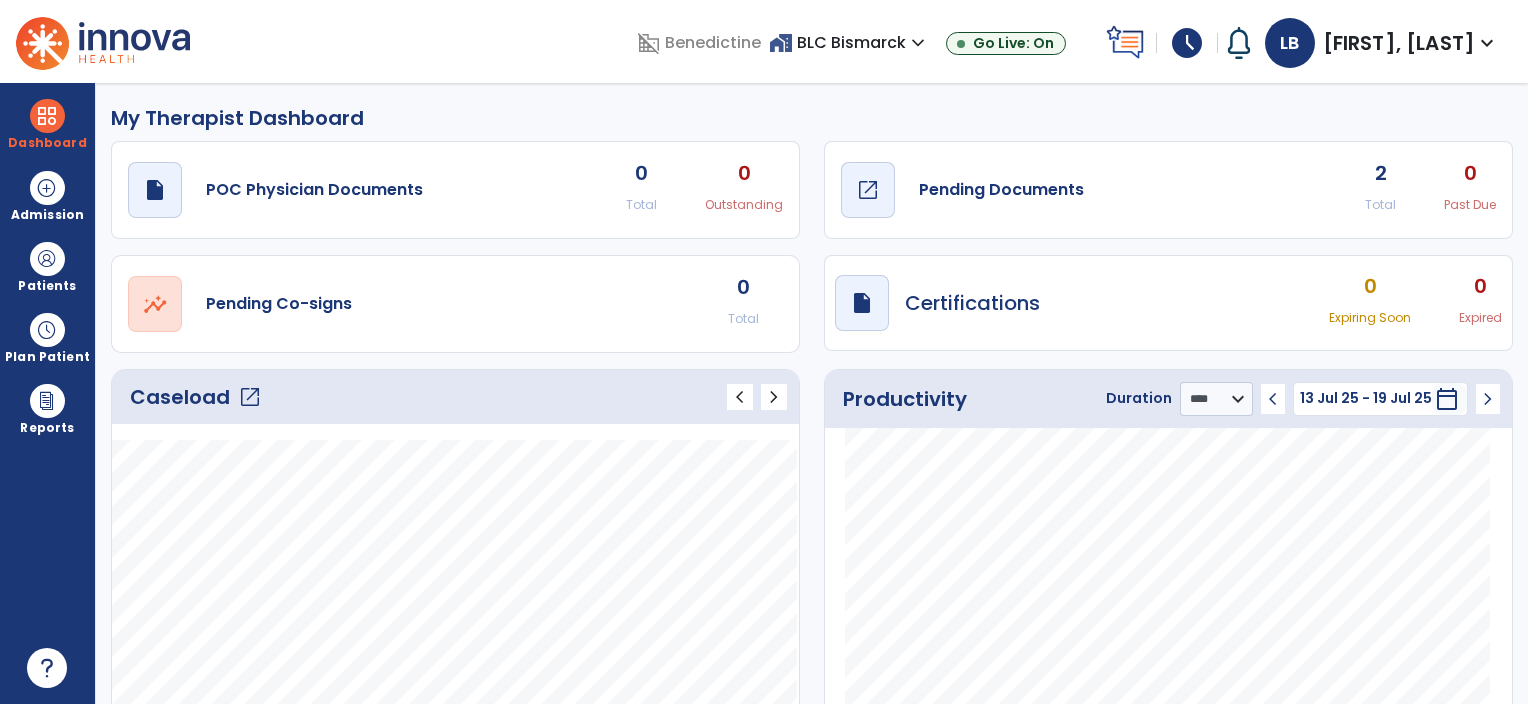 click on "Pending Documents" 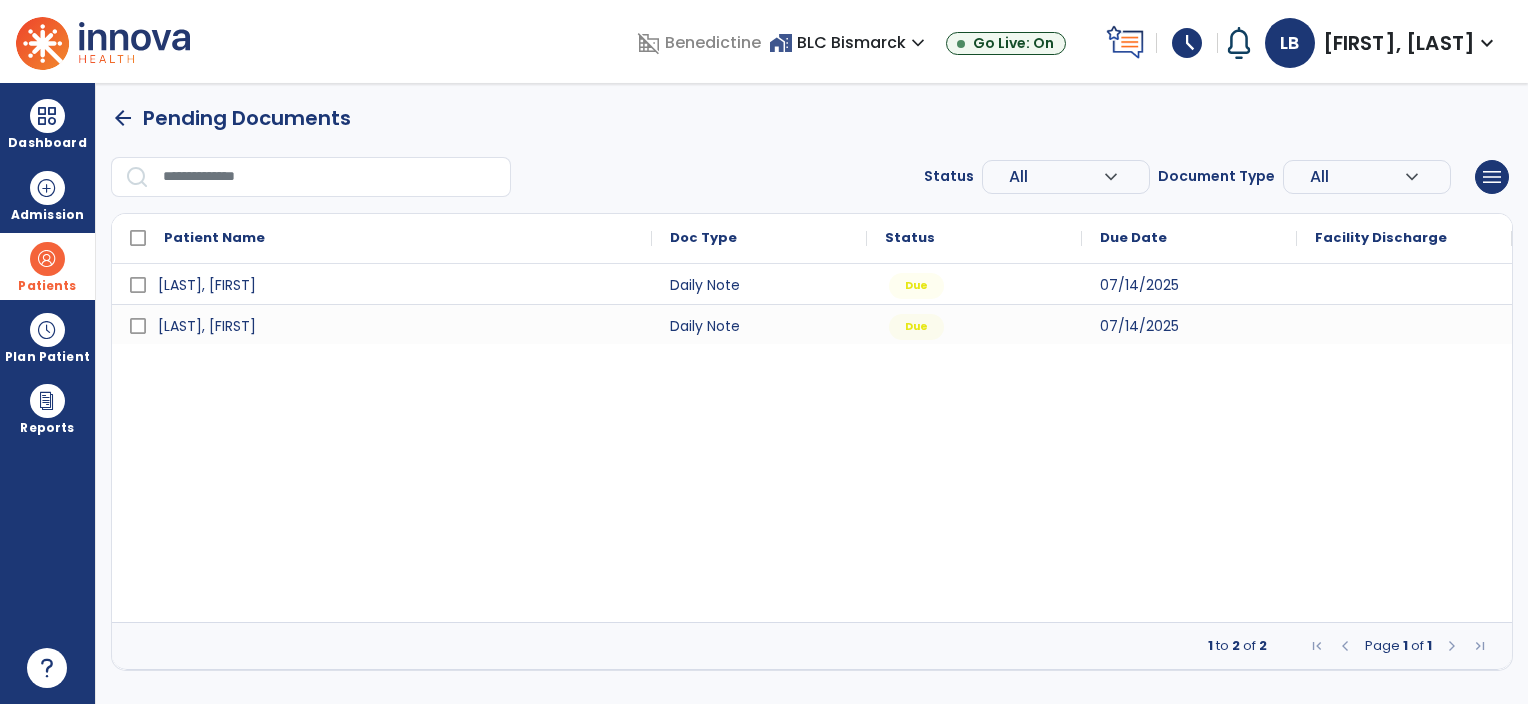click at bounding box center (47, 259) 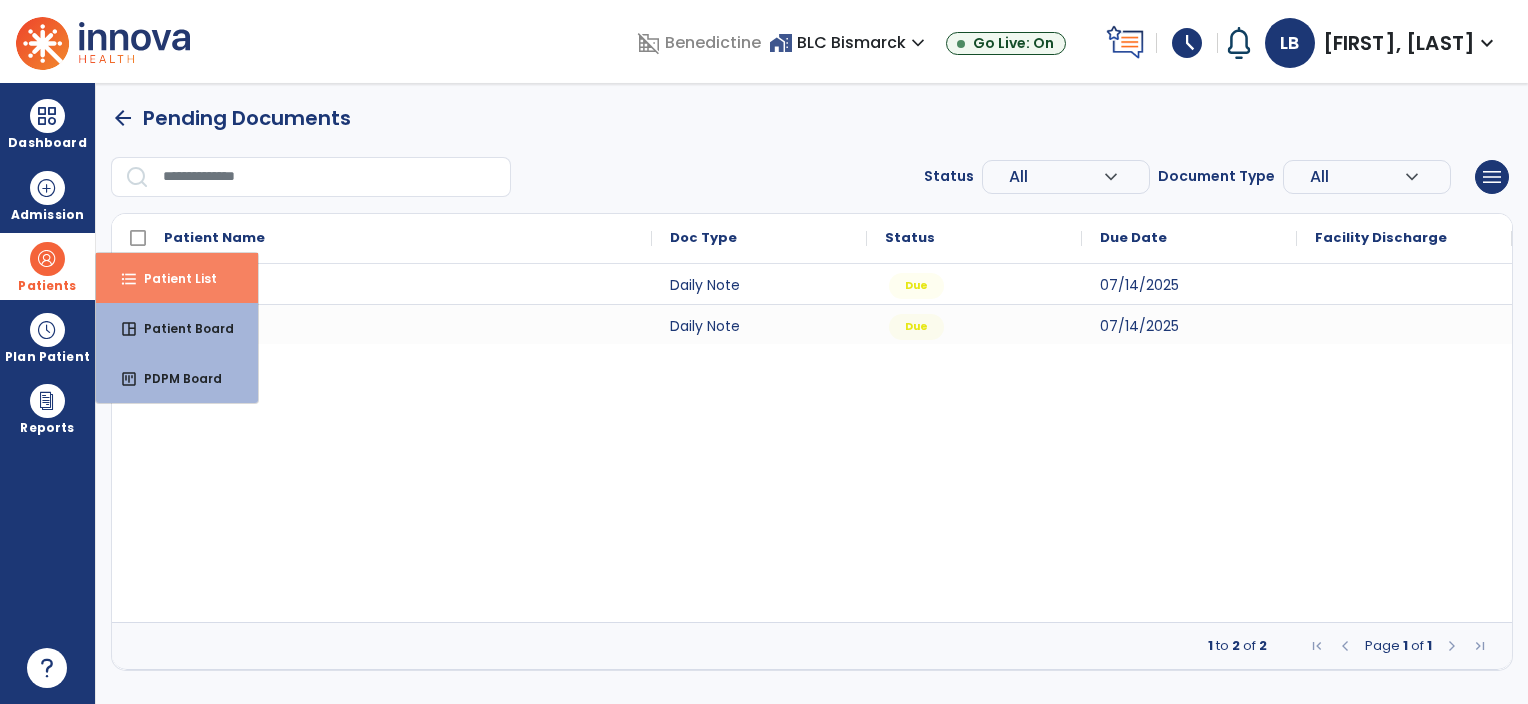 click on "format_list_bulleted  Patient List" at bounding box center (177, 278) 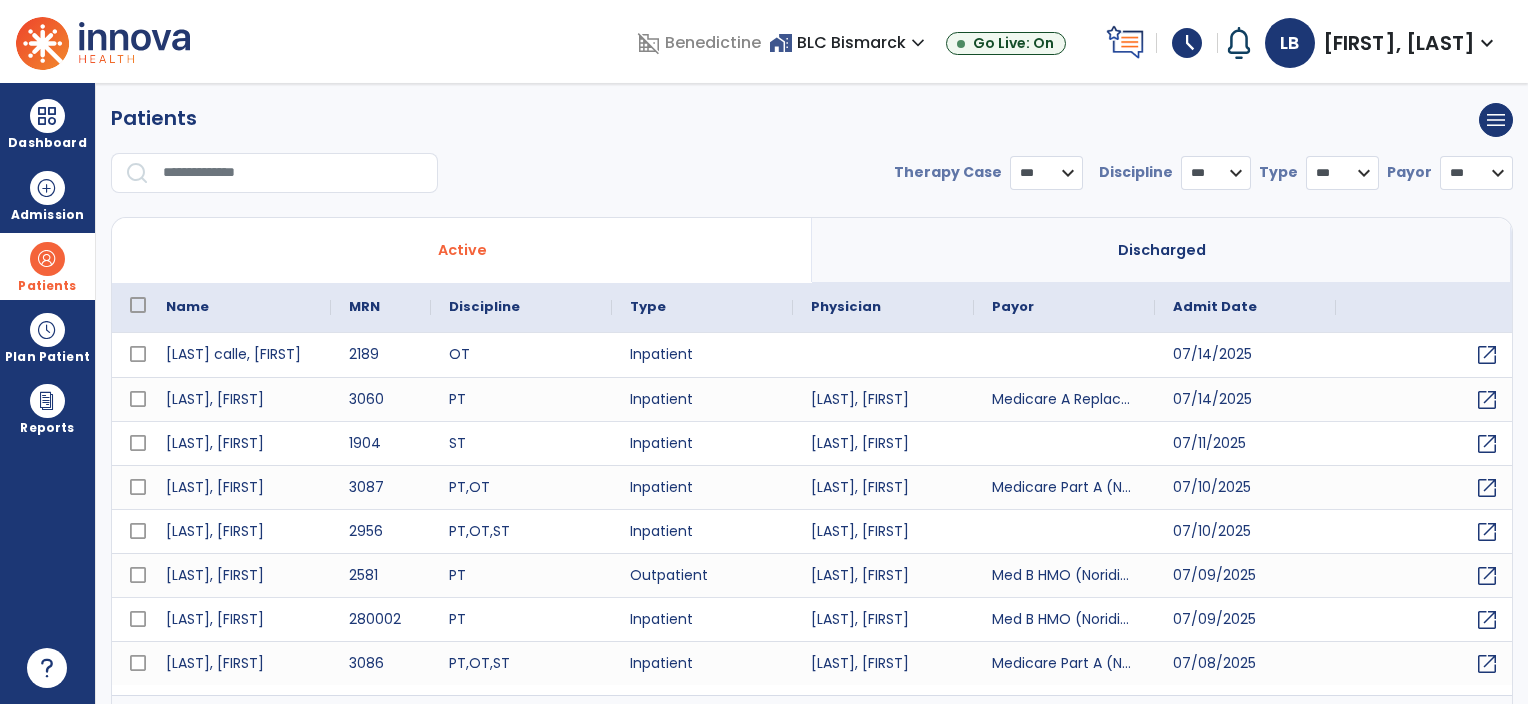 select on "***" 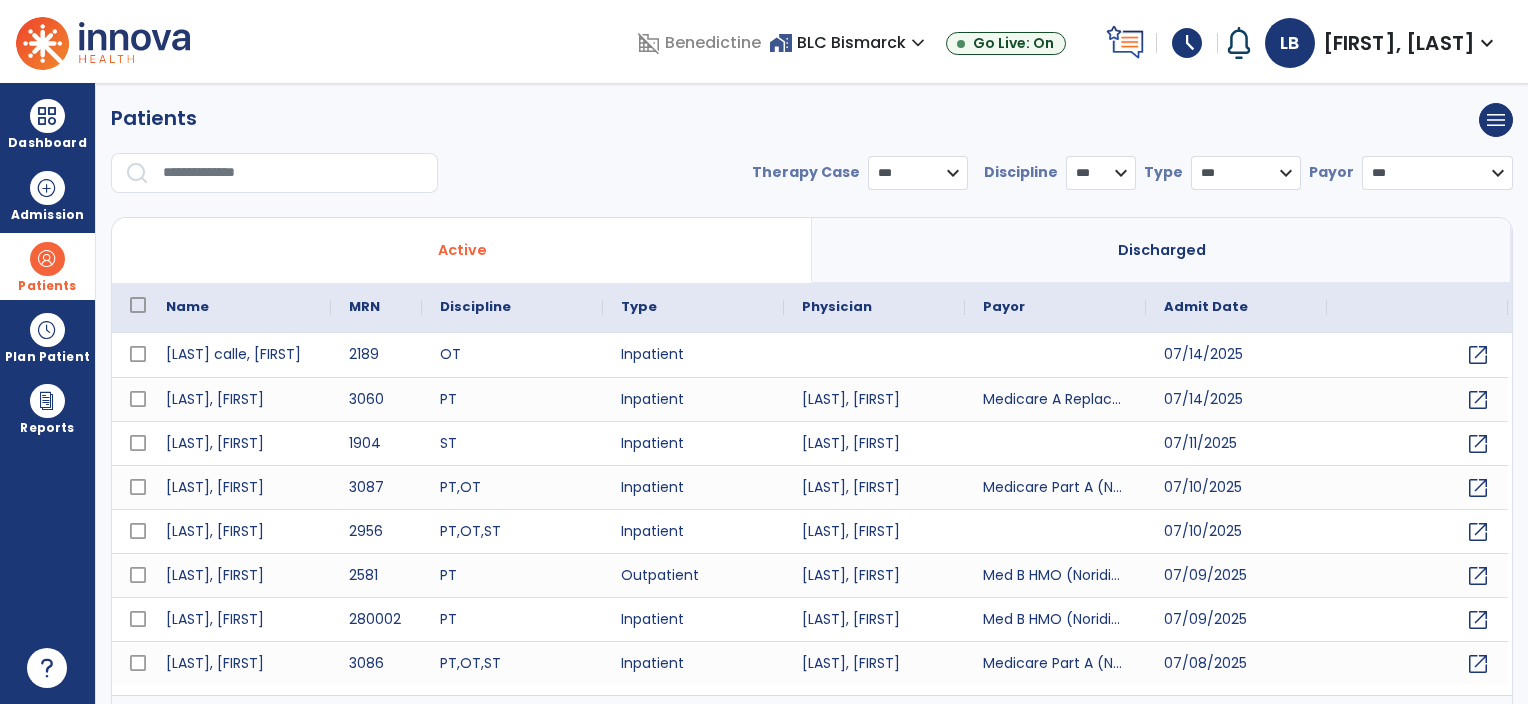 click at bounding box center (293, 173) 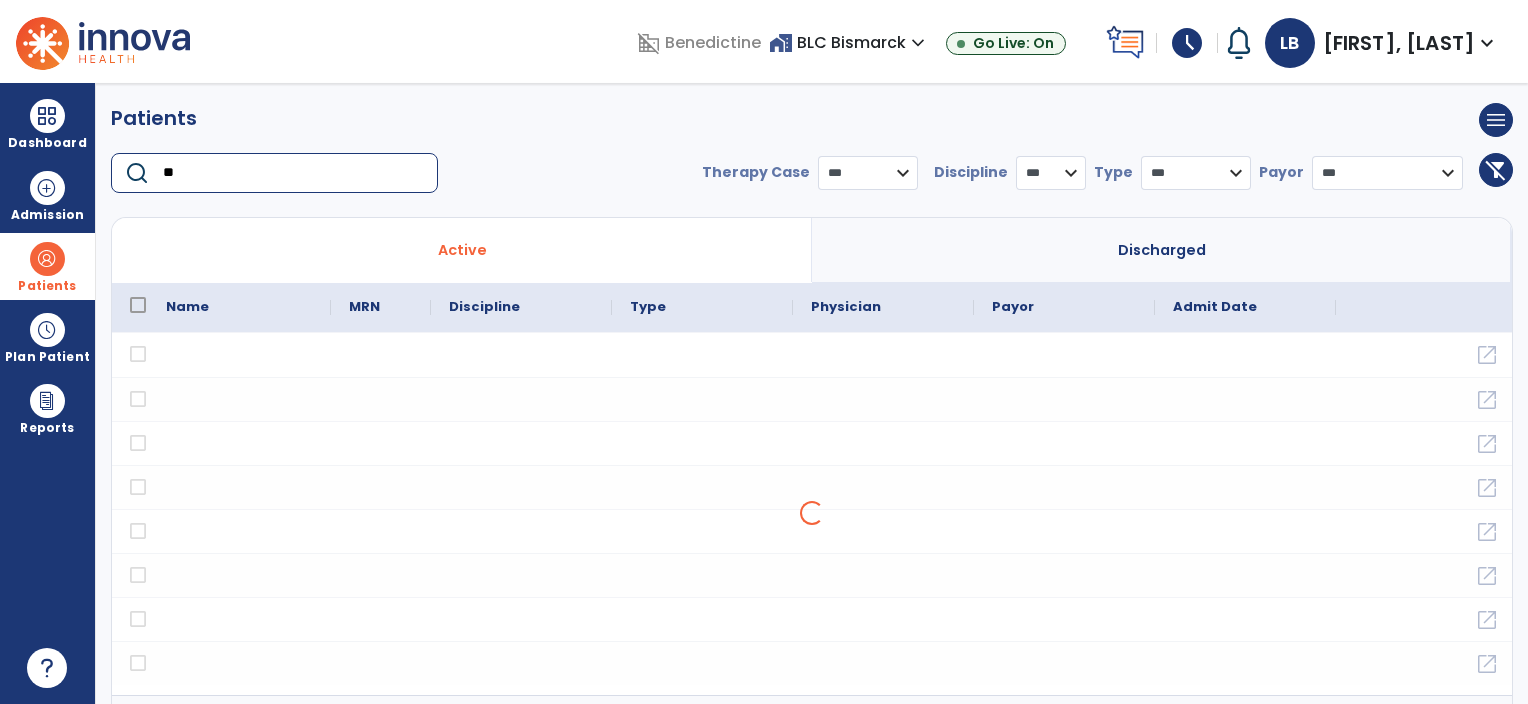 type on "*" 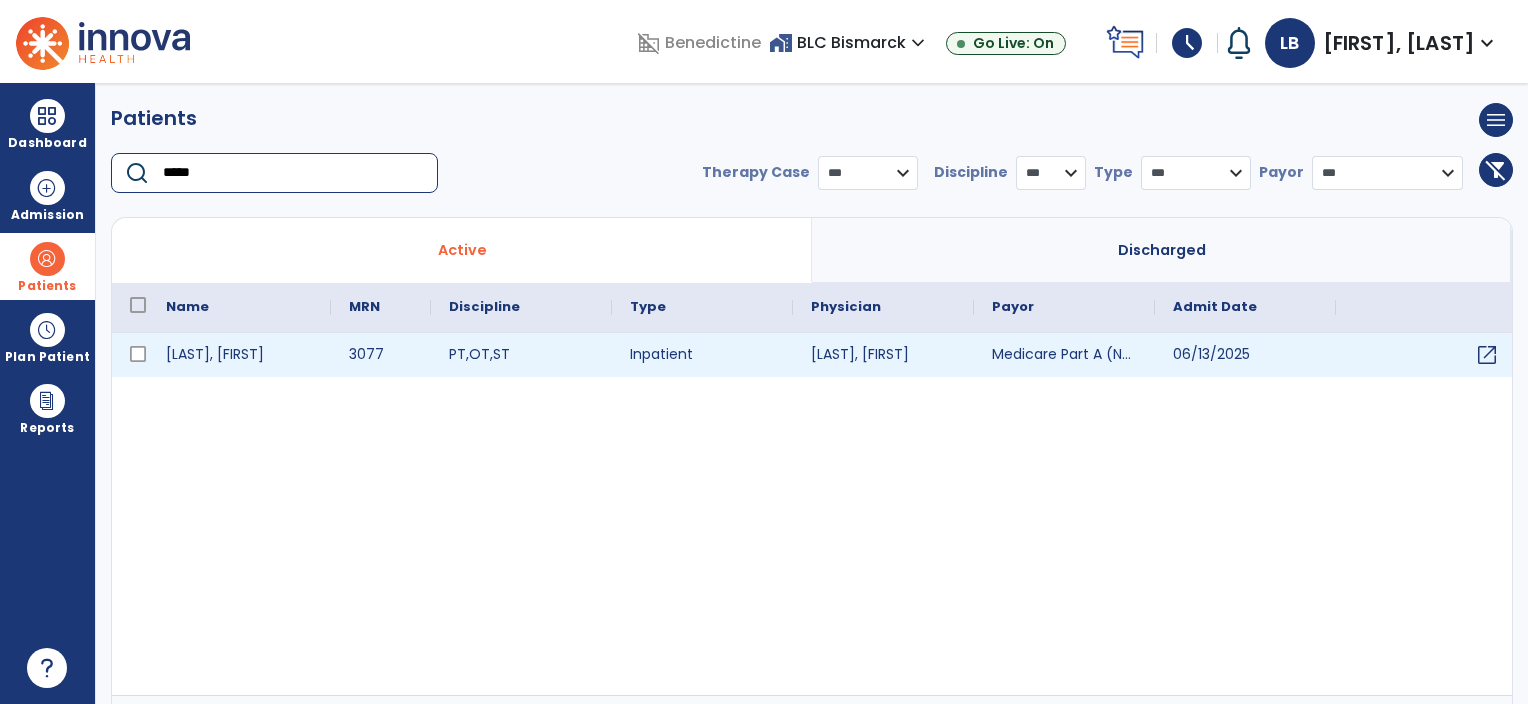 type on "*****" 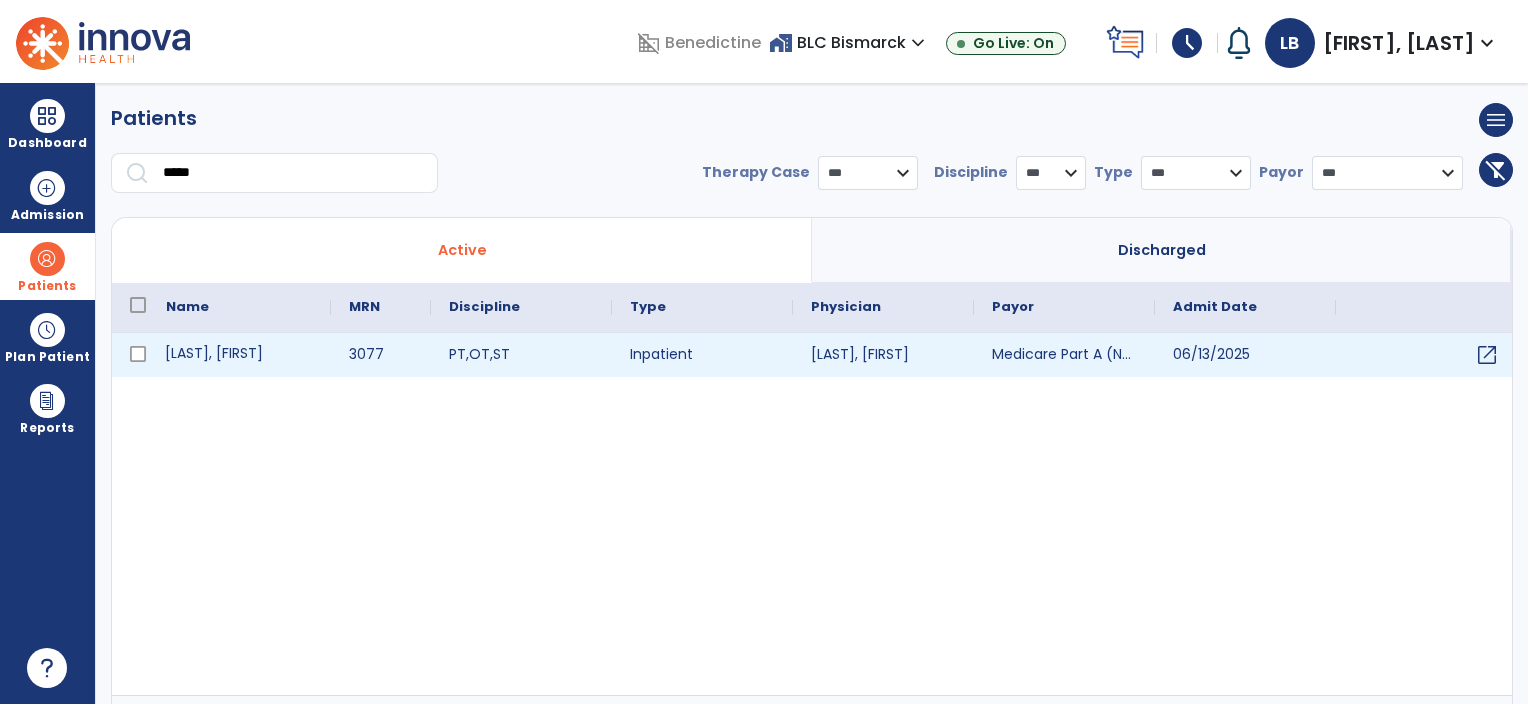 click on "[LAST], [FIRST]" at bounding box center [239, 355] 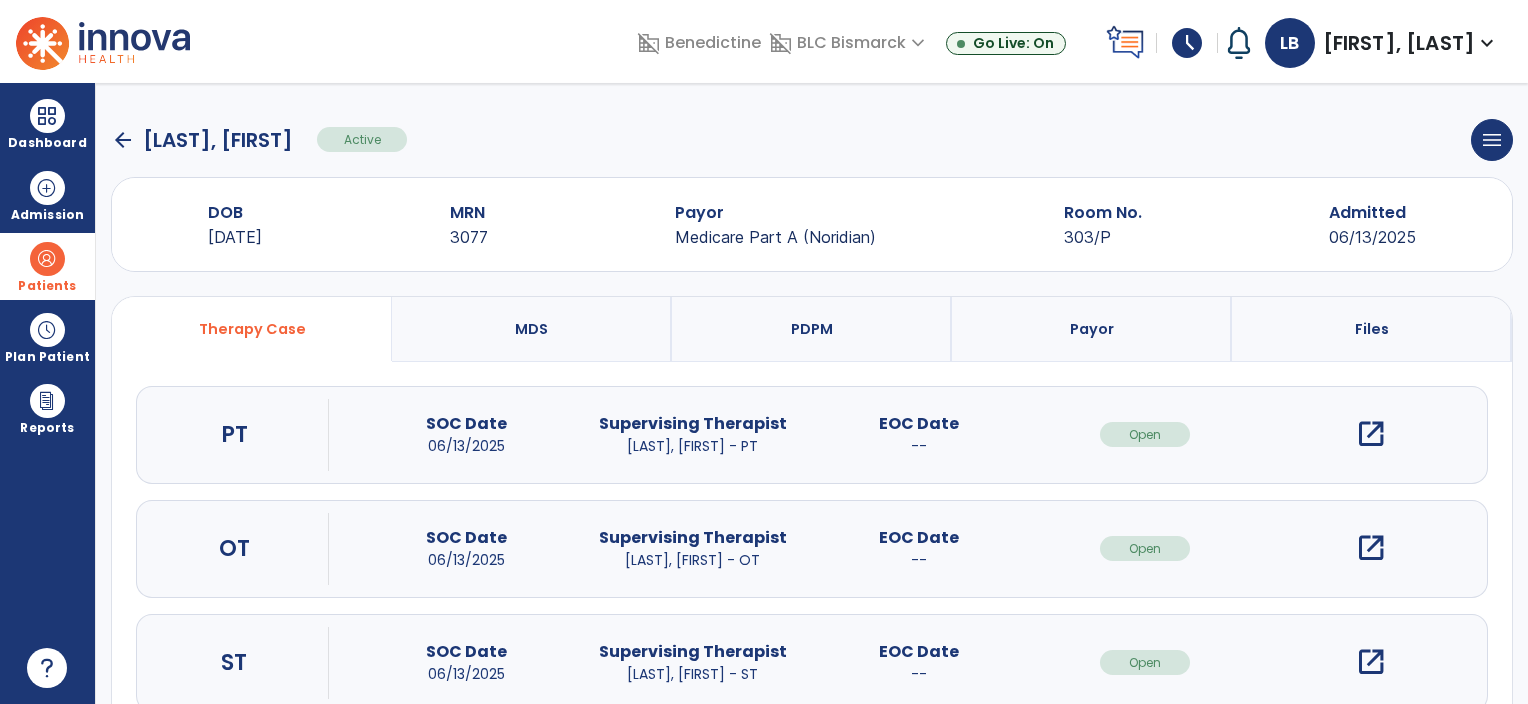 drag, startPoint x: 1364, startPoint y: 546, endPoint x: 1310, endPoint y: 586, distance: 67.20119 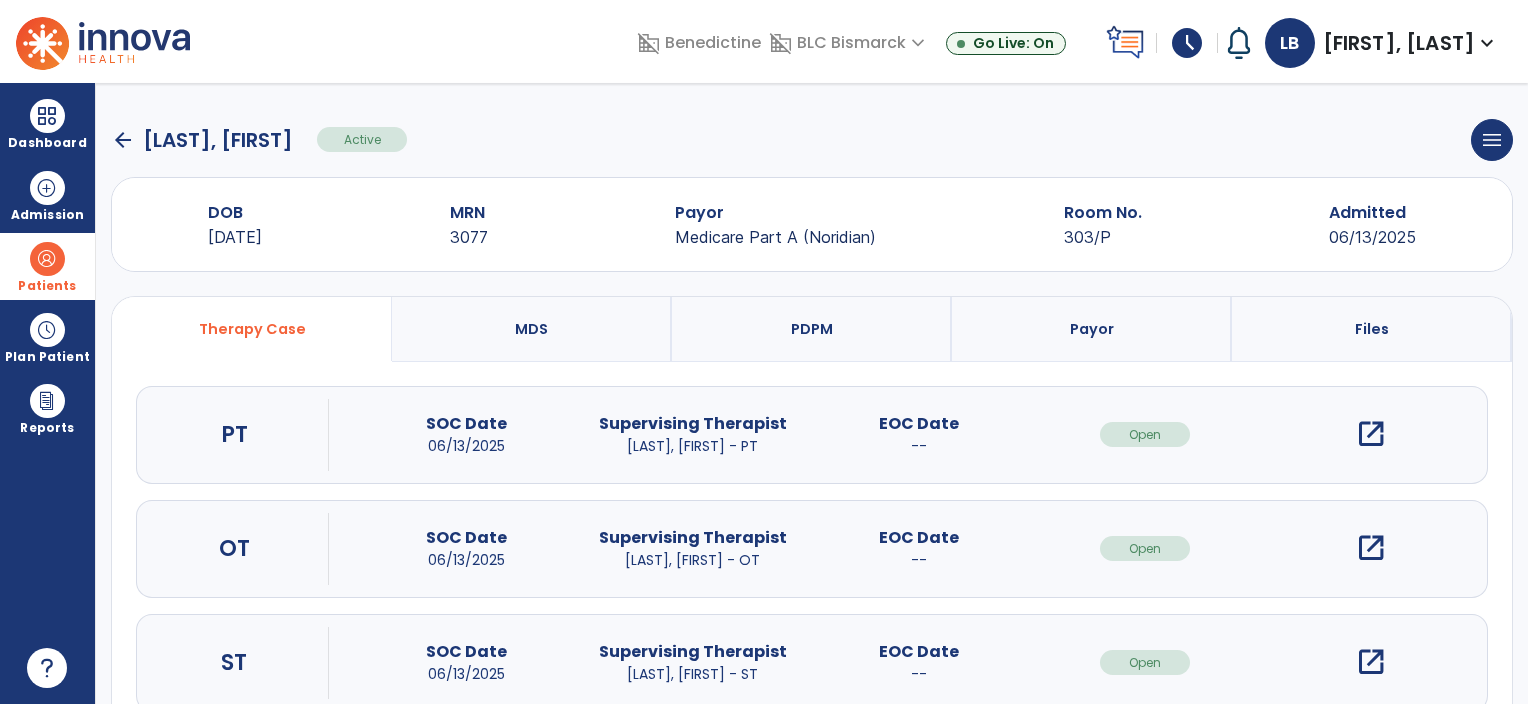 click on "open_in_new" at bounding box center (1371, 548) 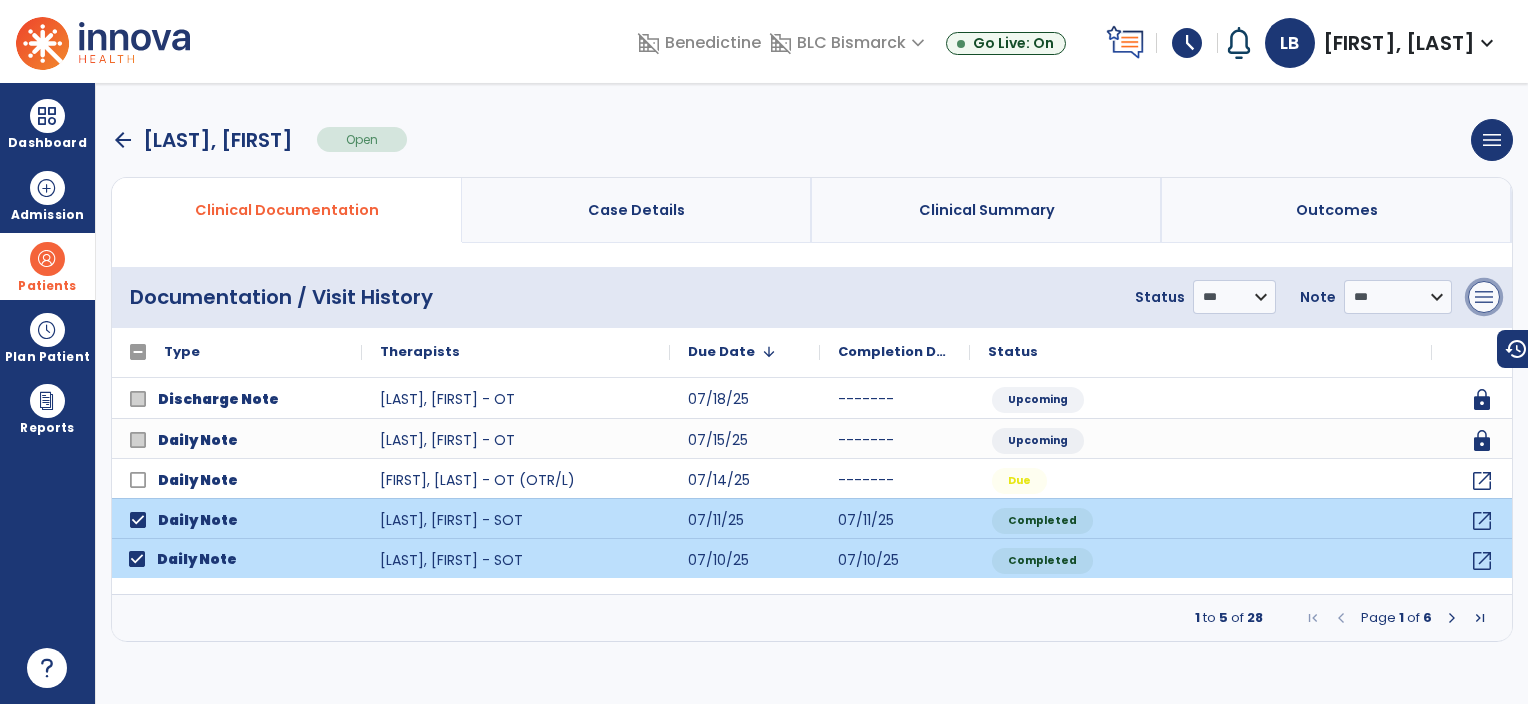 click on "menu" at bounding box center (1484, 297) 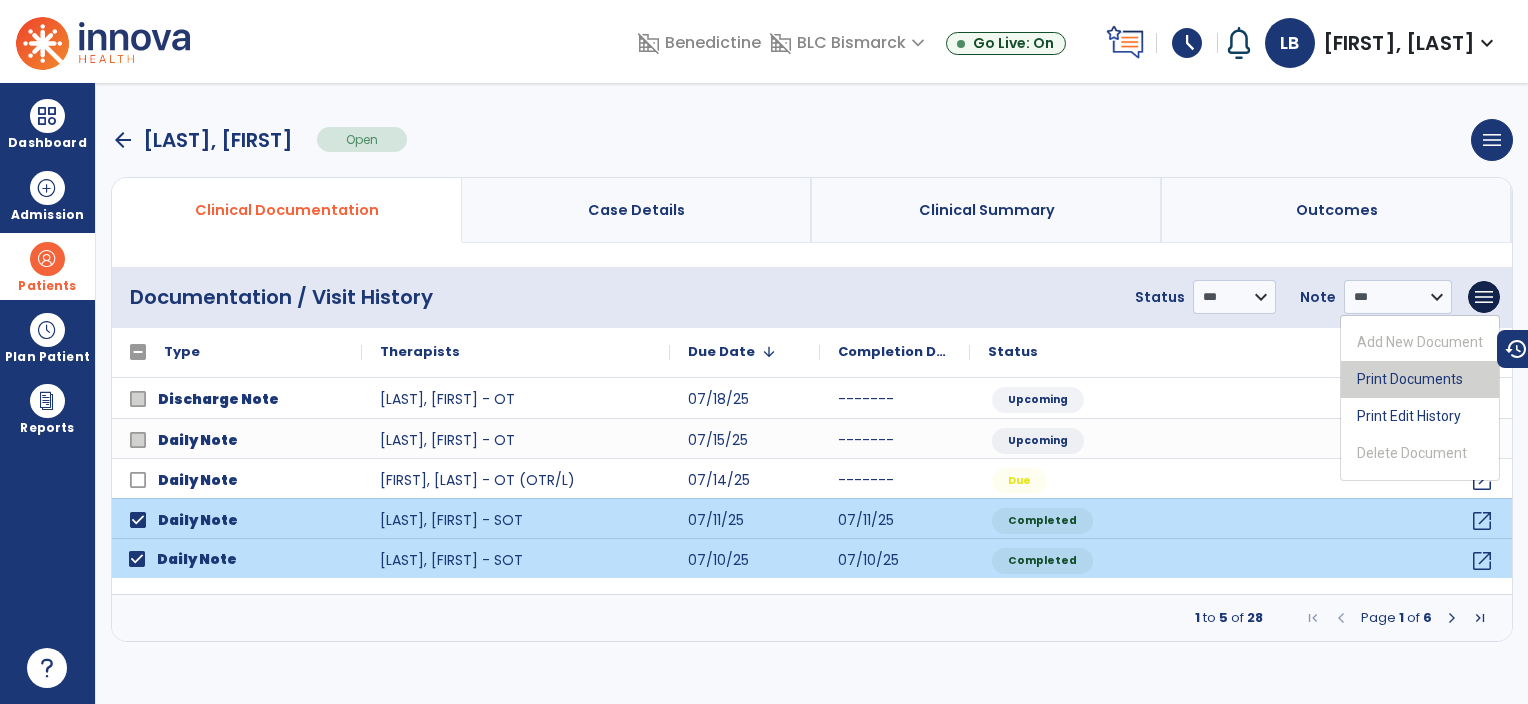 click on "Print Documents" at bounding box center (1420, 379) 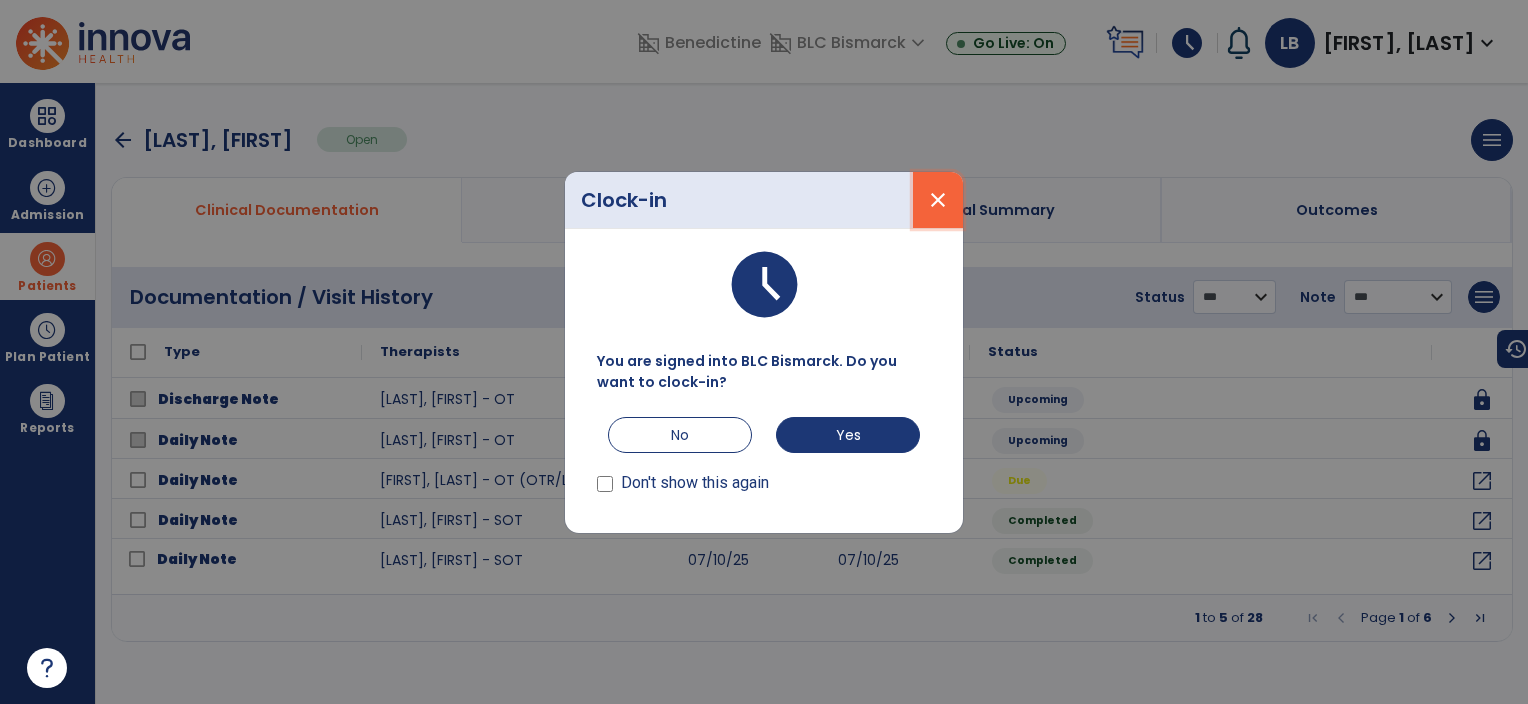 click on "close" at bounding box center (938, 200) 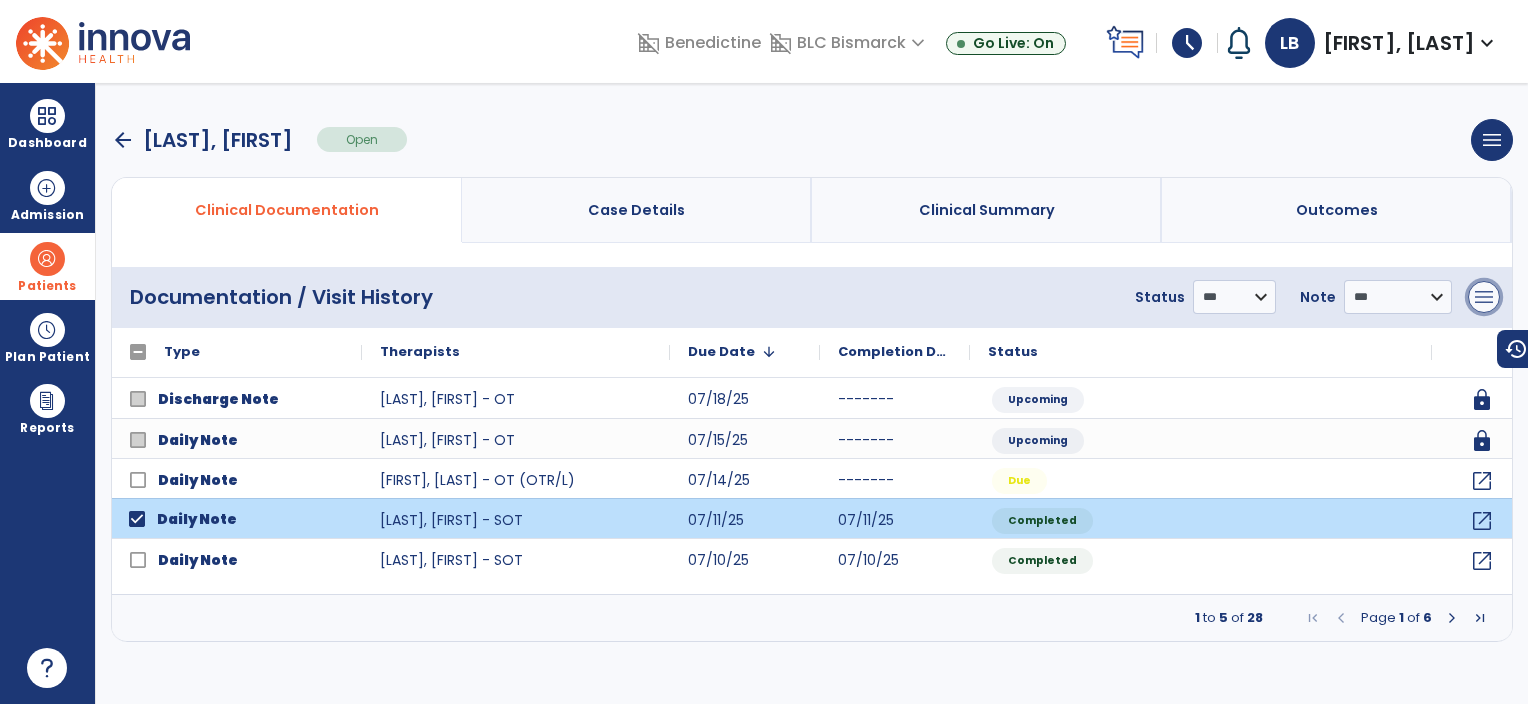 click on "menu" at bounding box center [1484, 297] 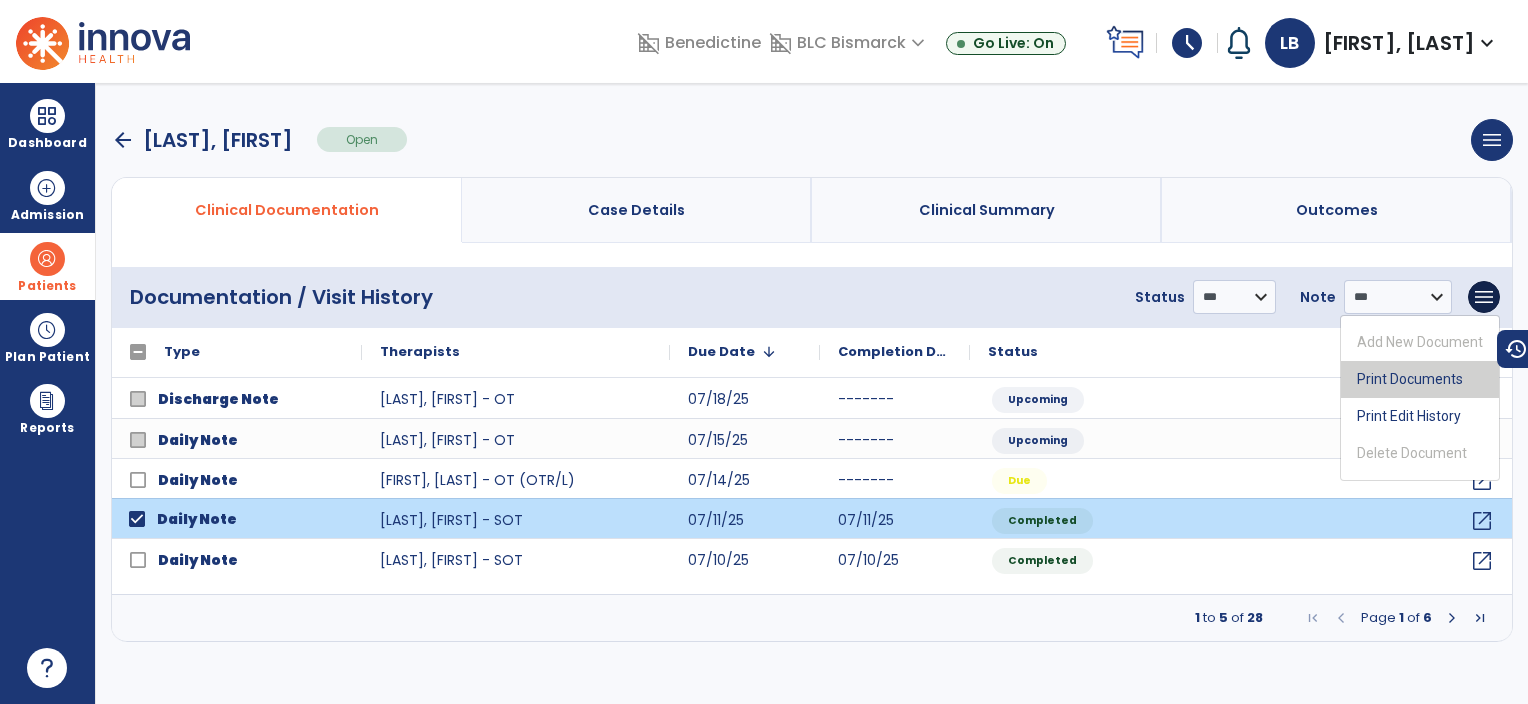 click on "Print Documents" at bounding box center (1420, 379) 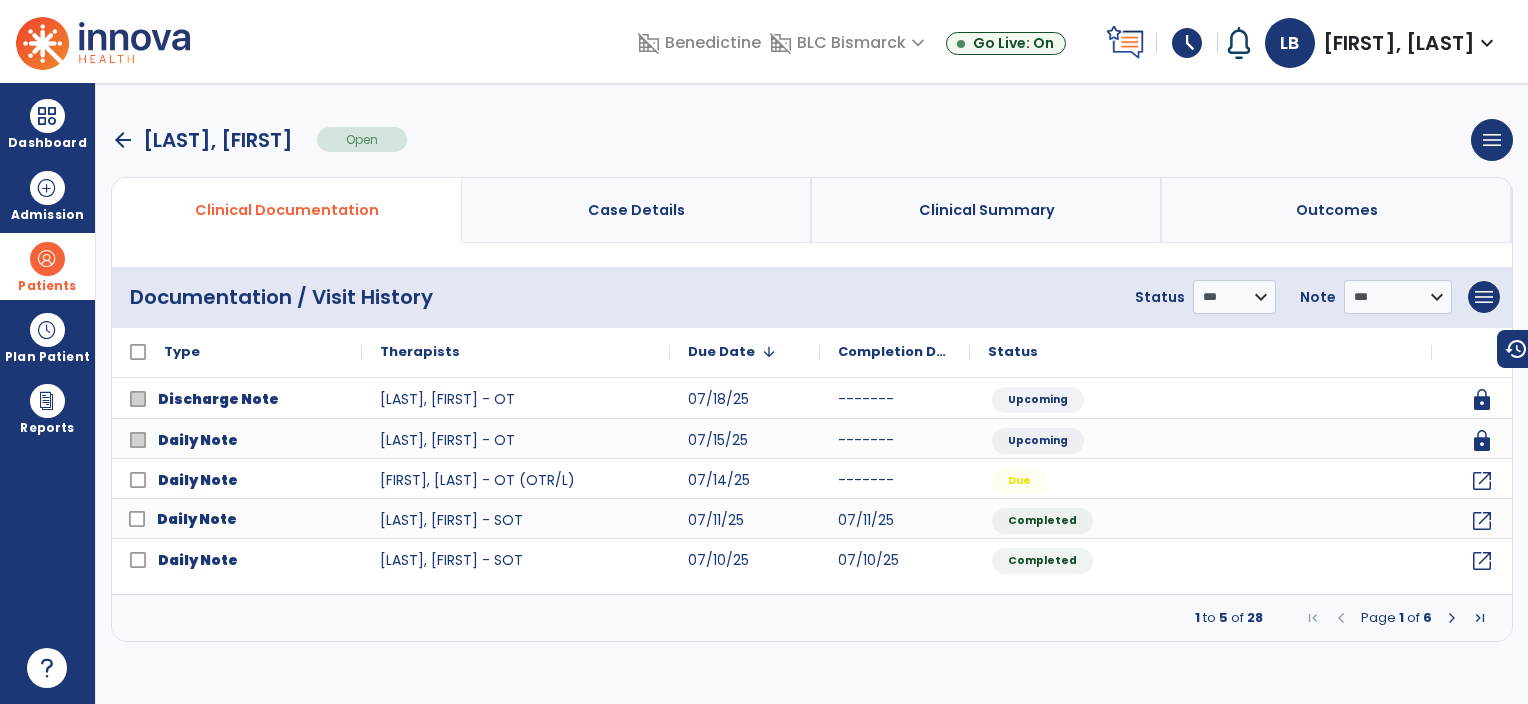 click on "Patients" at bounding box center [47, 266] 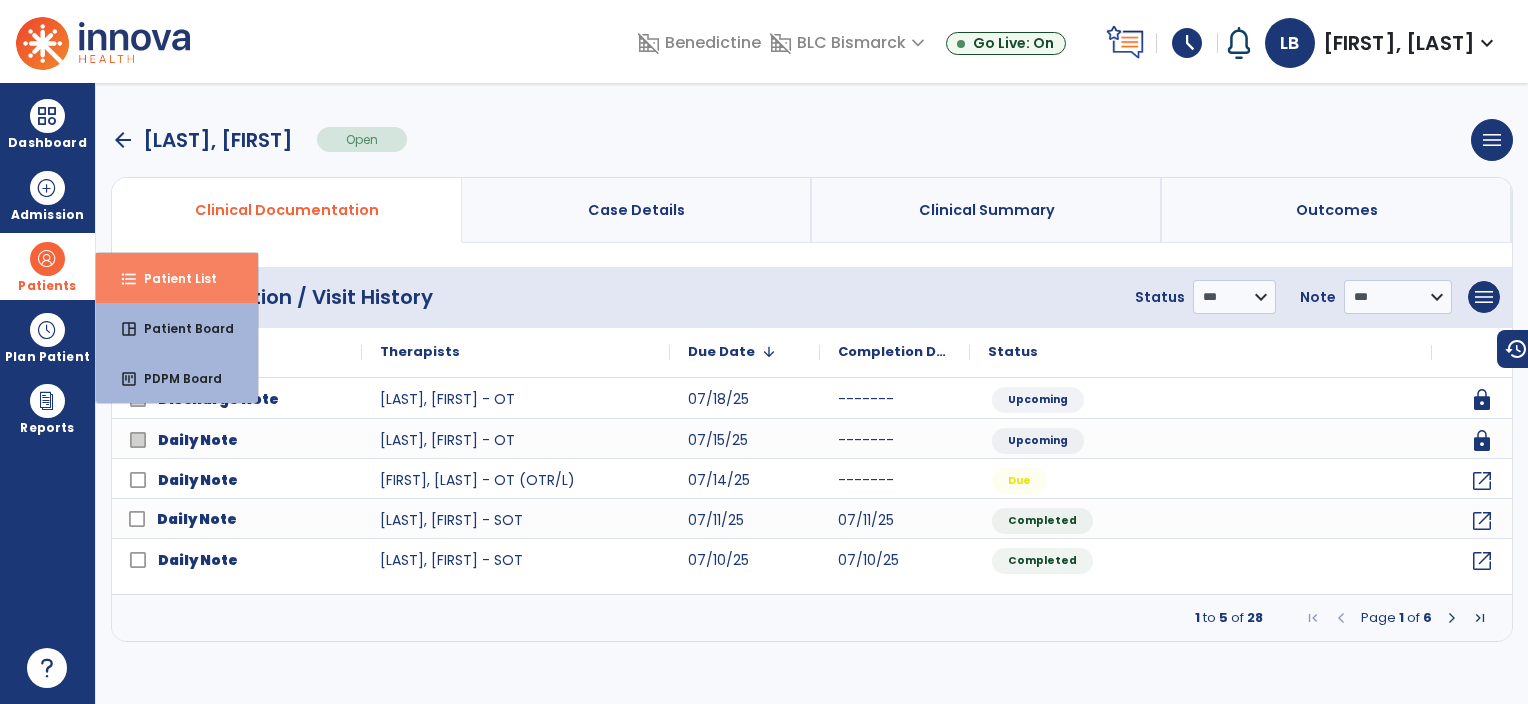 click on "Patient List" at bounding box center (172, 278) 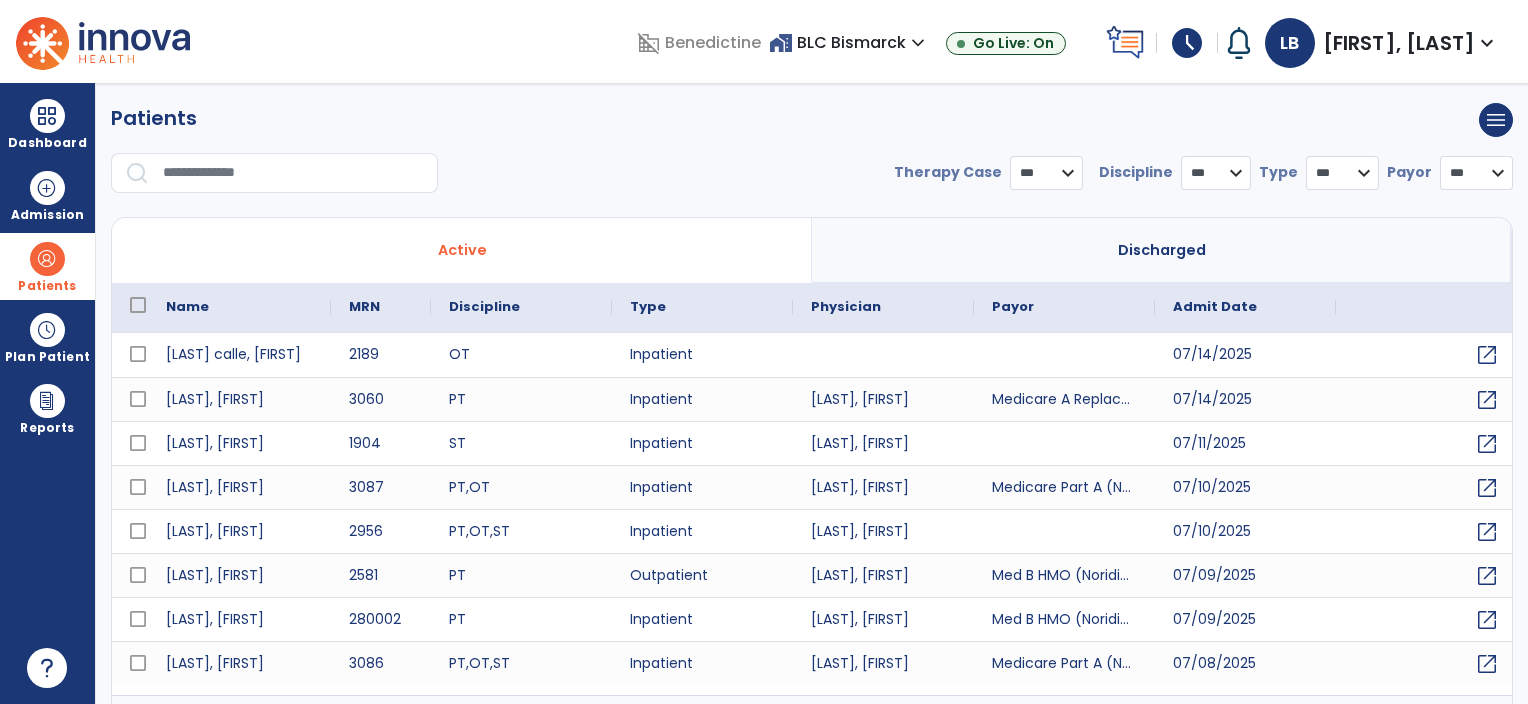 select on "***" 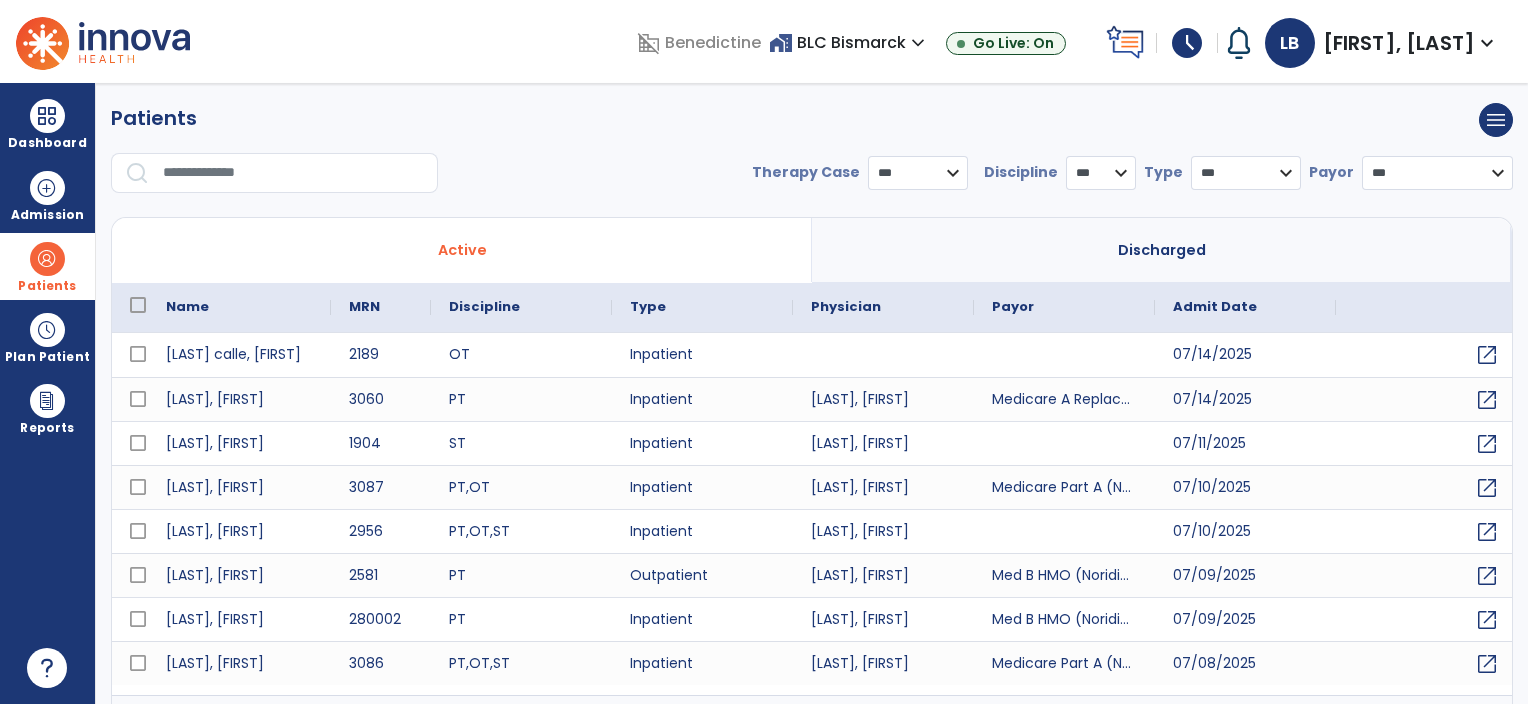 click at bounding box center (293, 173) 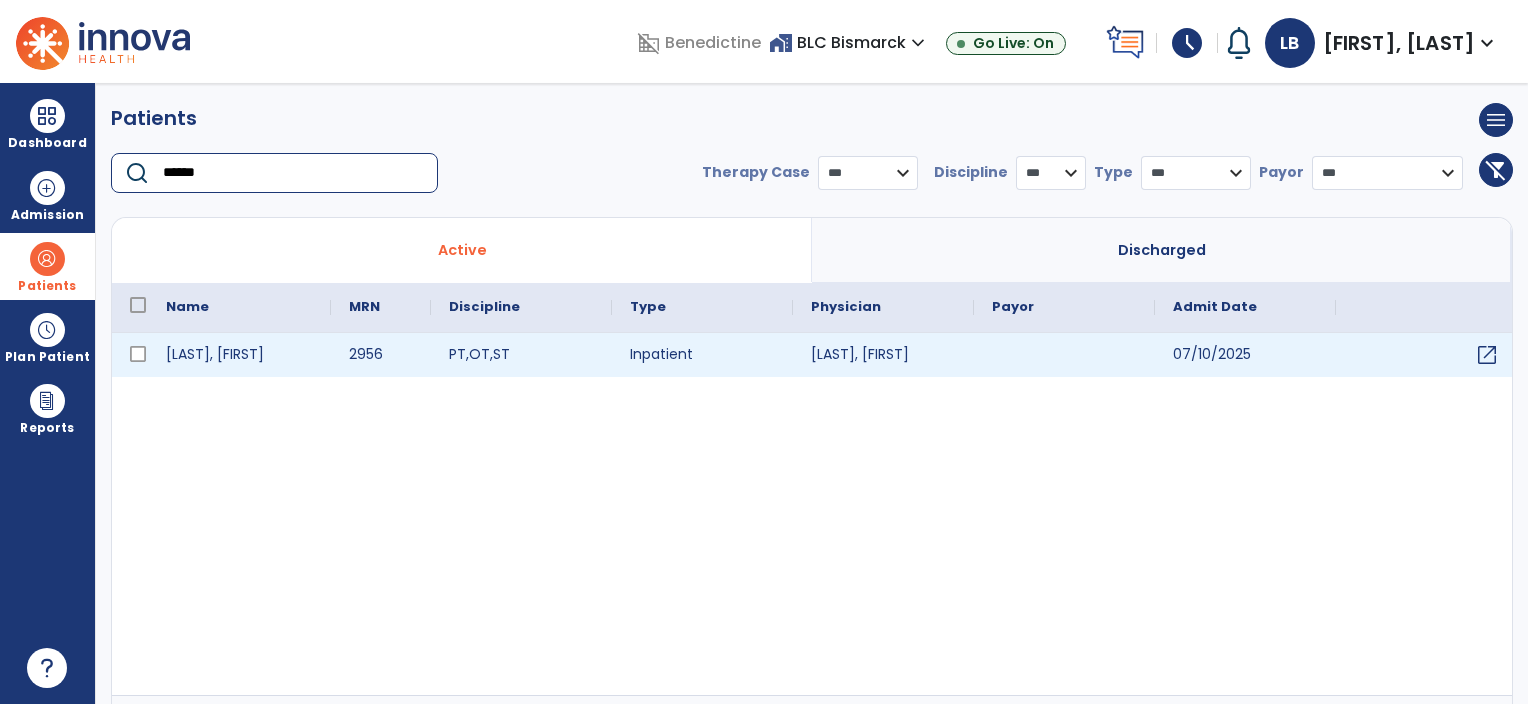 type on "******" 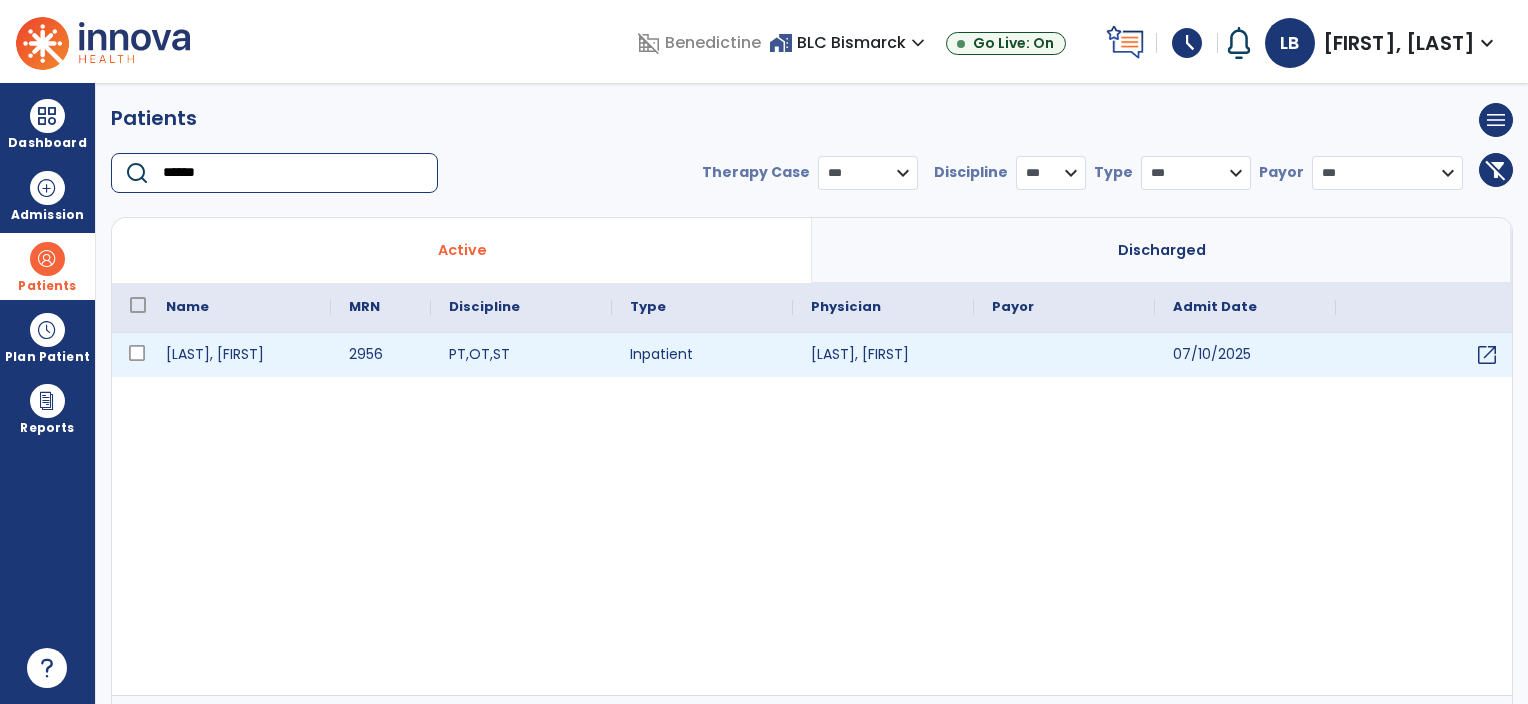 click at bounding box center [137, 353] 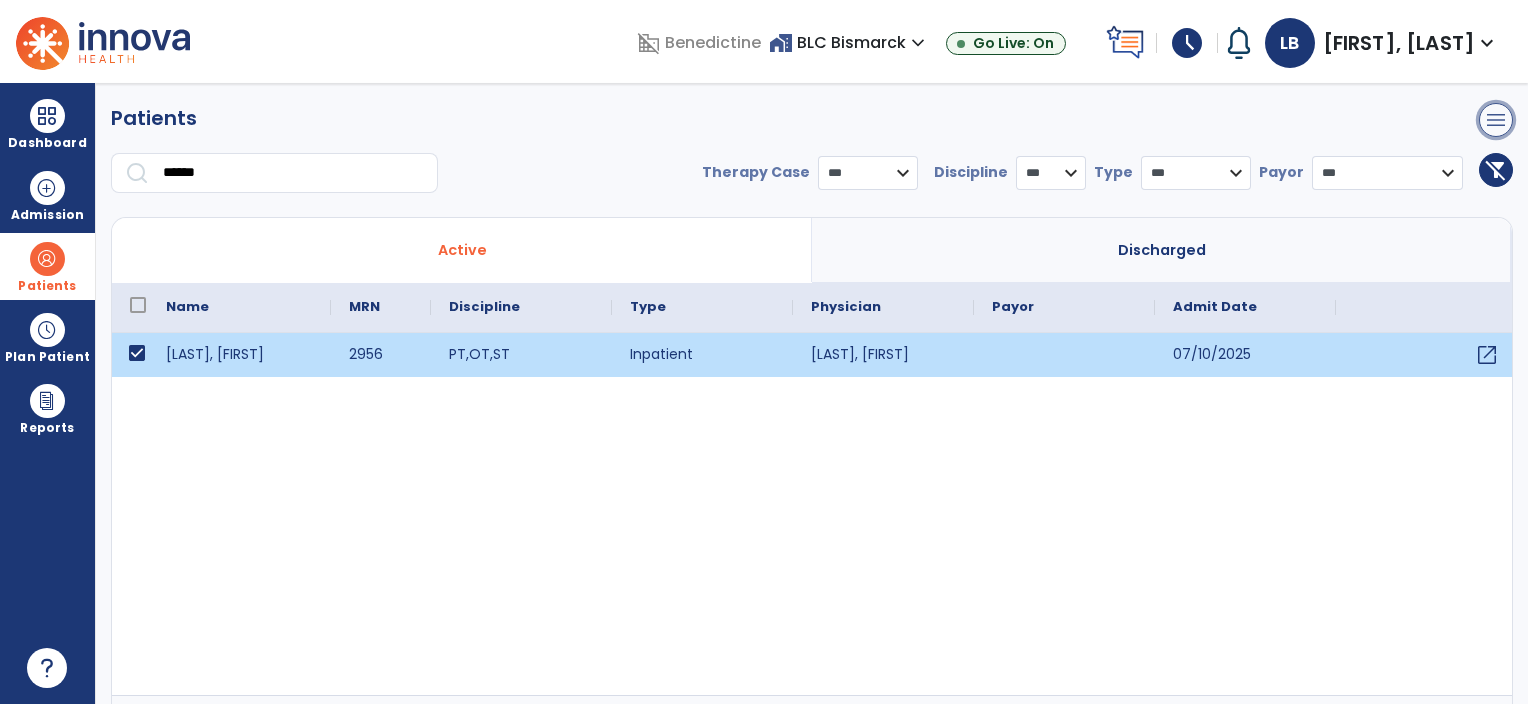 click on "menu" at bounding box center (1496, 120) 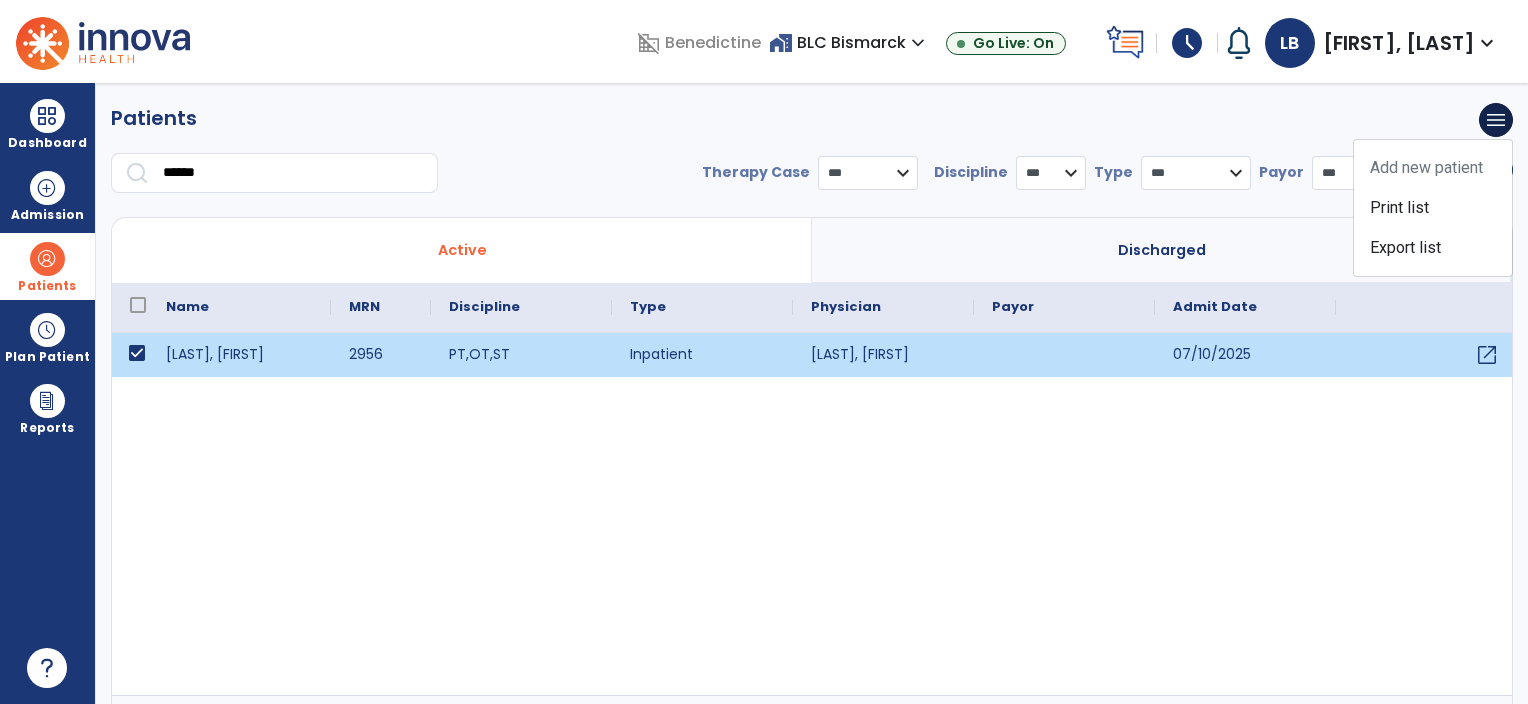 click on "[LAST], [FIRST] [NUMBER] PT , OT , ST Inpatient [LAST], [FIRST] [DATE] open_in_new" at bounding box center (812, 514) 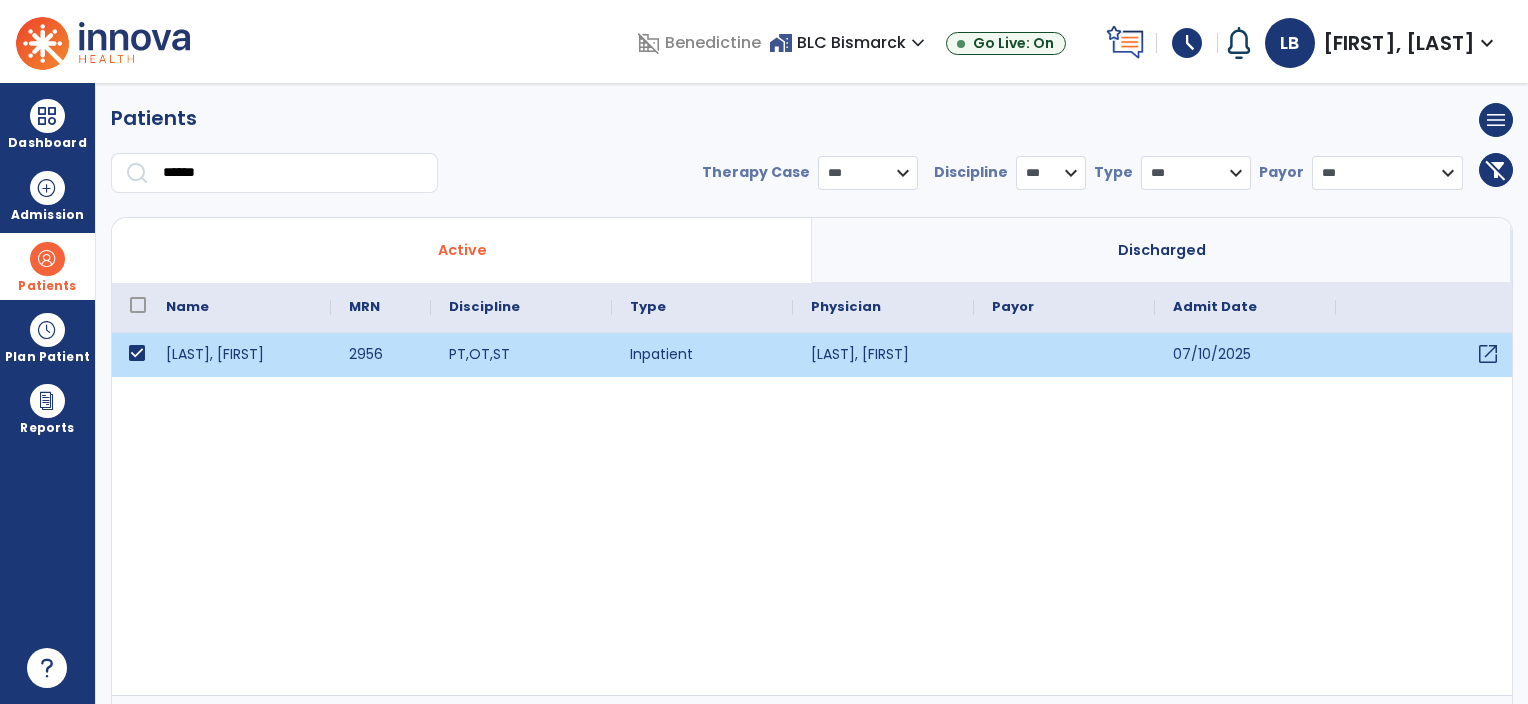 click on "open_in_new" at bounding box center [1488, 354] 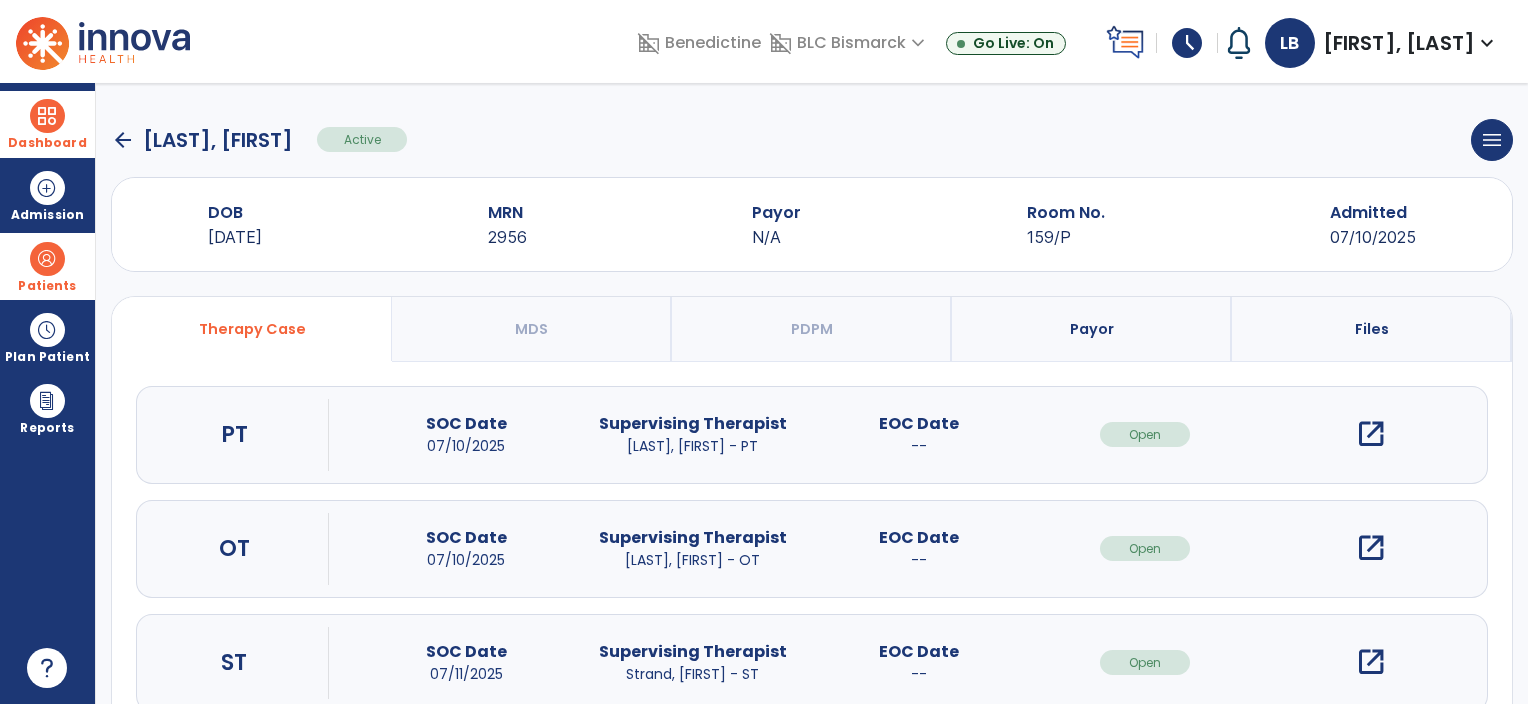 click on "Dashboard" at bounding box center (47, 124) 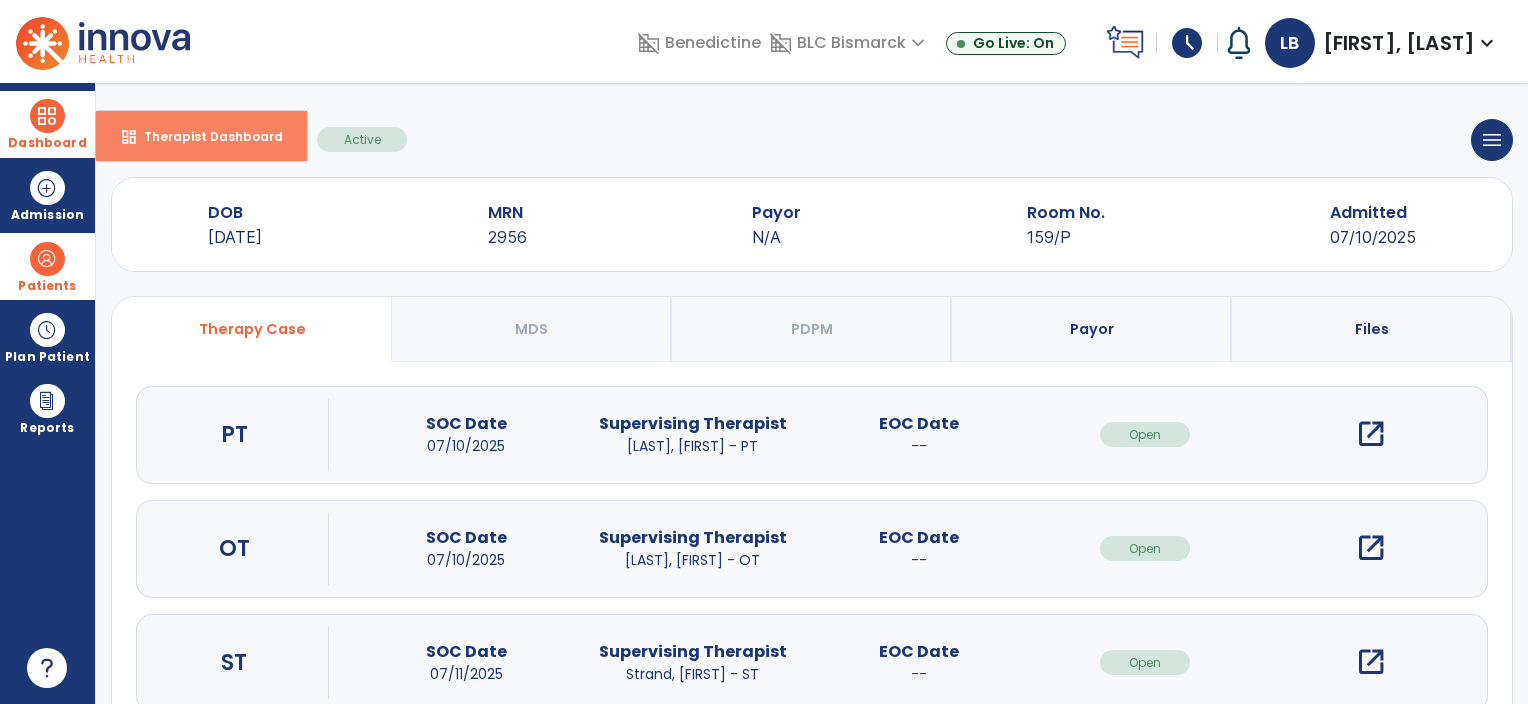 click on "dashboard  Therapist Dashboard" at bounding box center (201, 136) 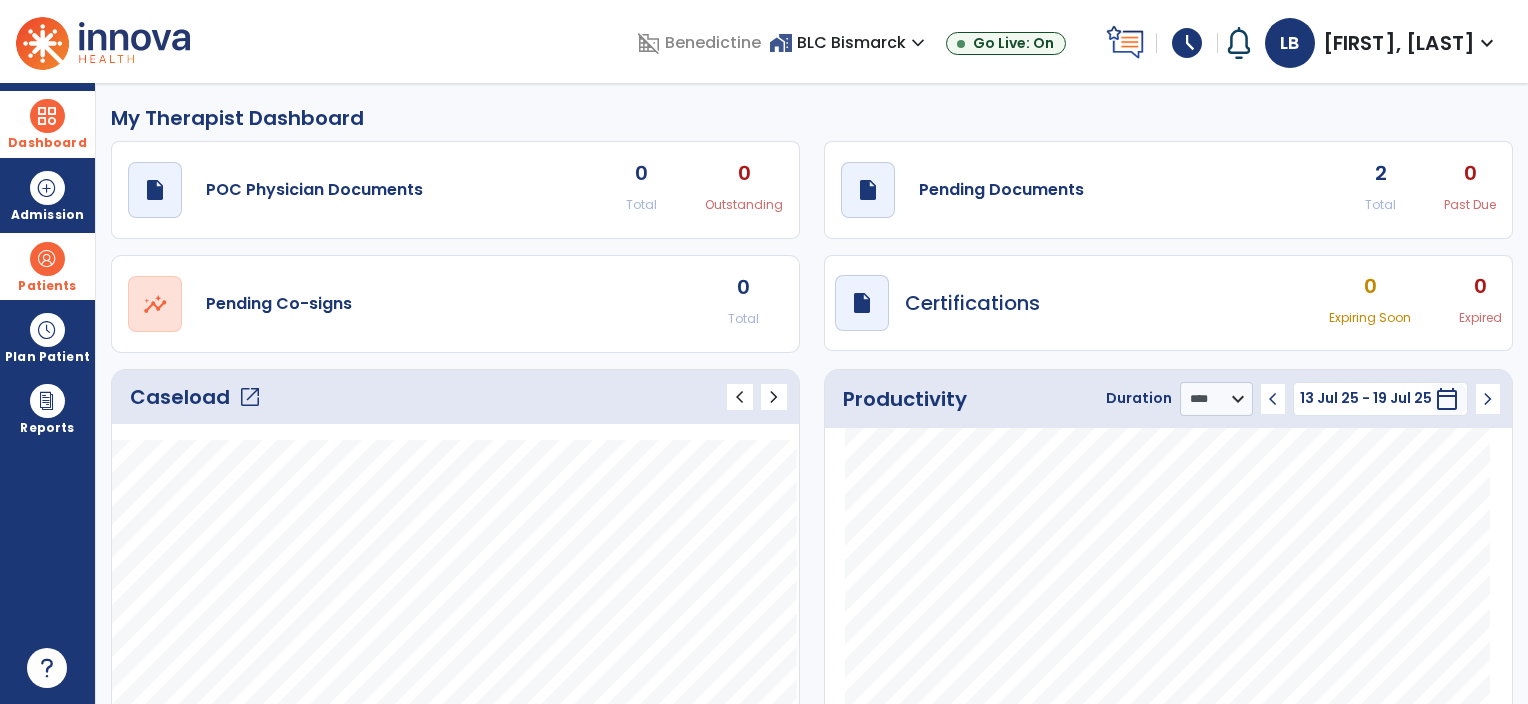 click on "open_in_new" 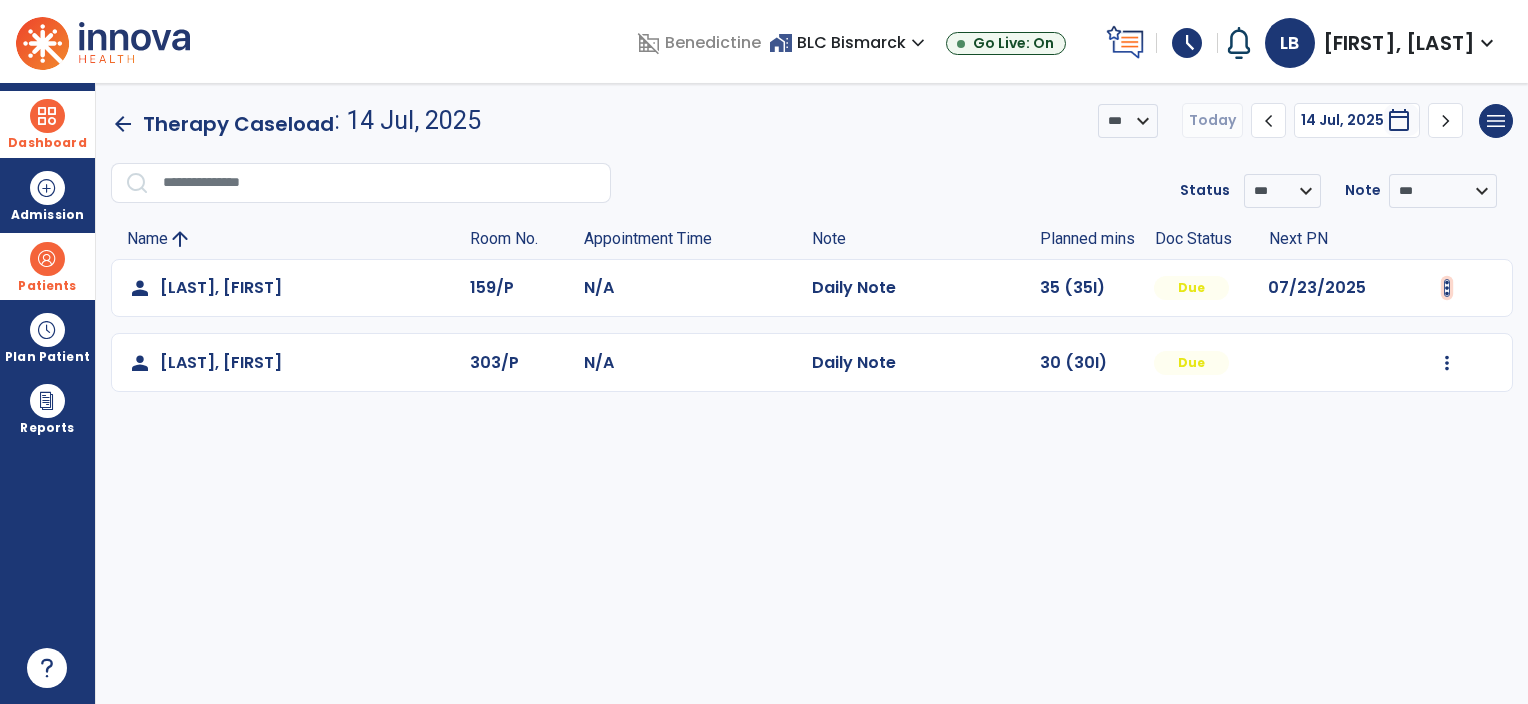 click at bounding box center (1447, 288) 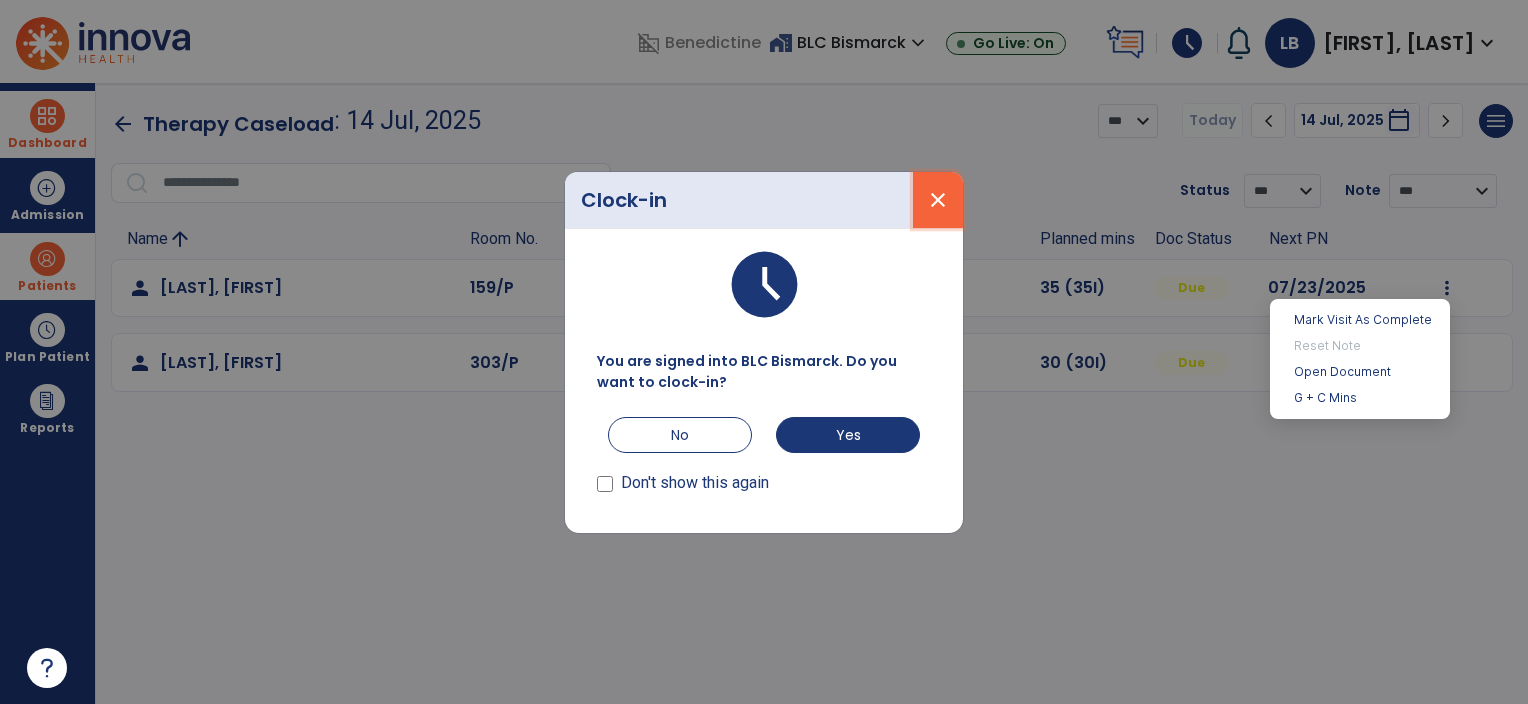 click on "close" at bounding box center [938, 200] 